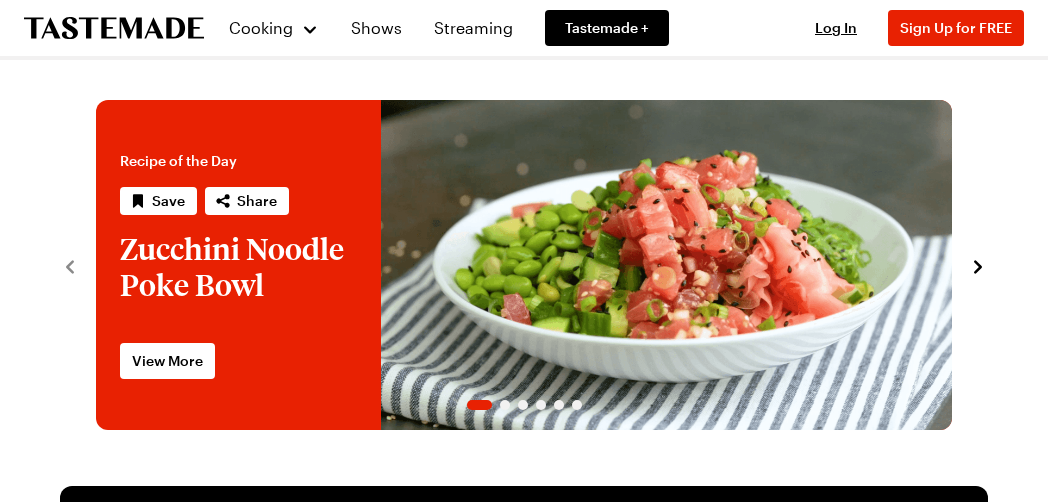 scroll, scrollTop: 0, scrollLeft: 0, axis: both 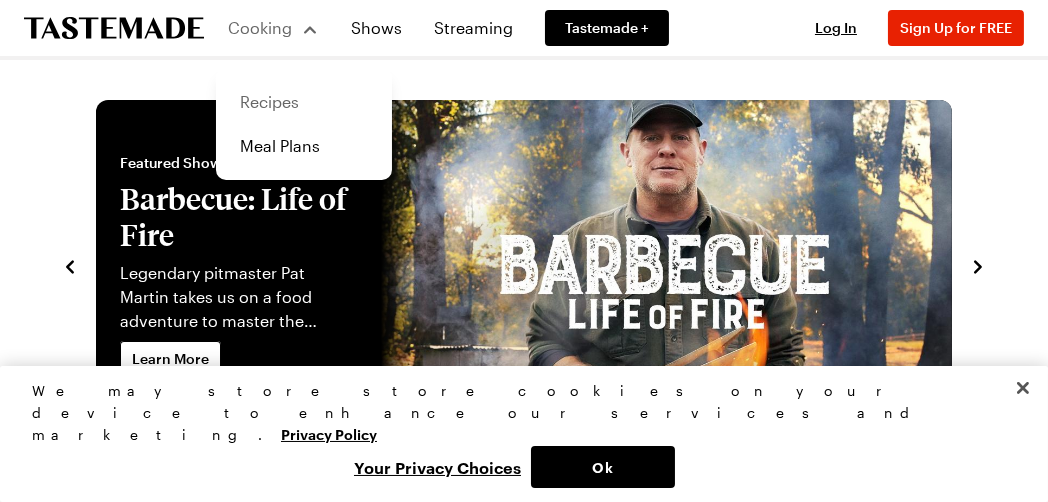 click on "Recipes" at bounding box center [304, 102] 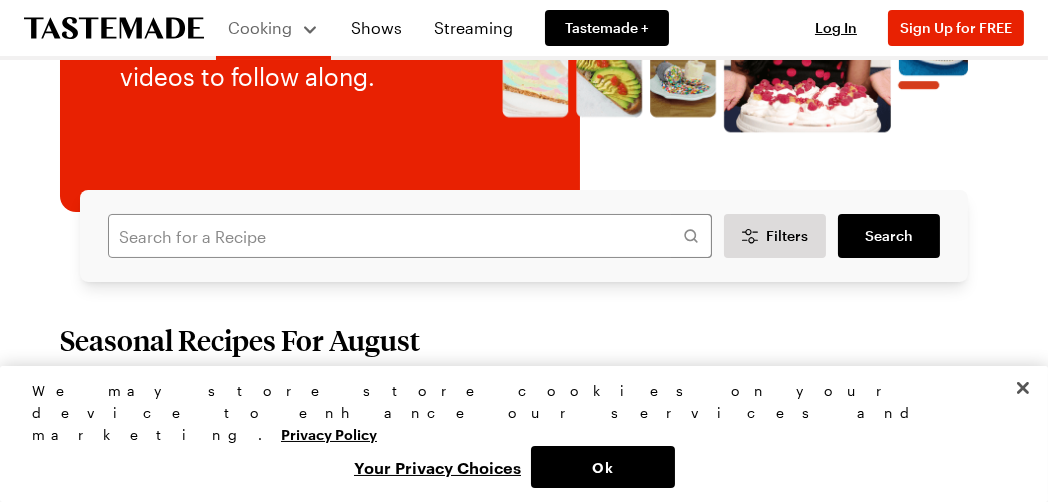 scroll, scrollTop: 199, scrollLeft: 0, axis: vertical 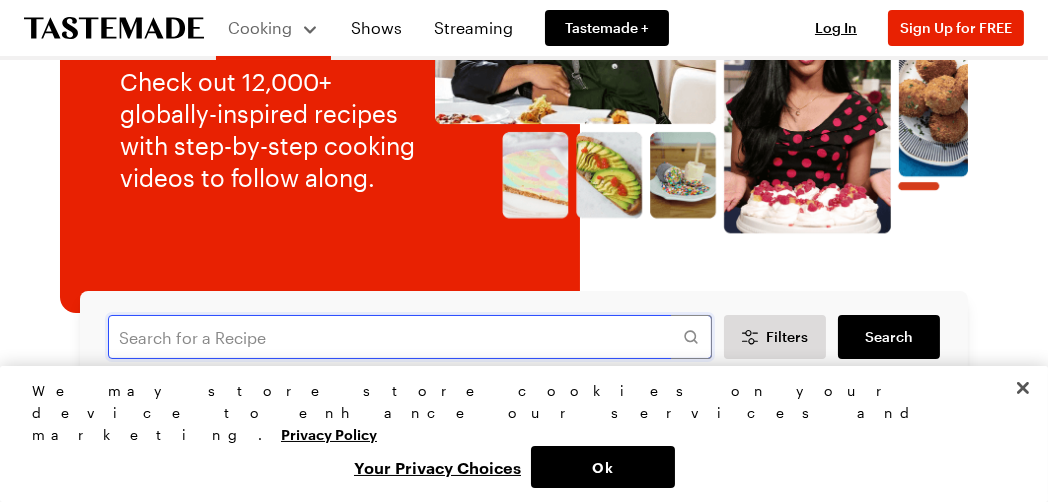 click at bounding box center [410, 337] 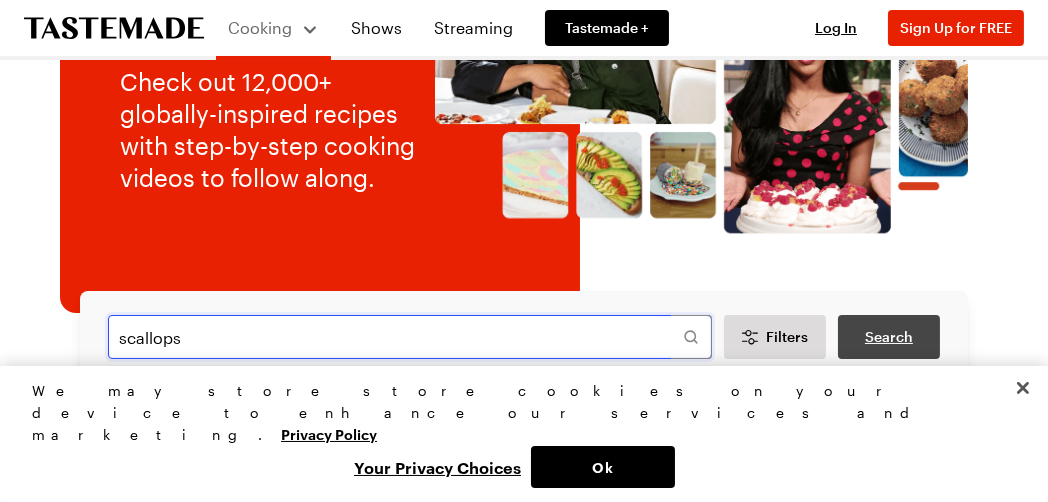 type on "scallops" 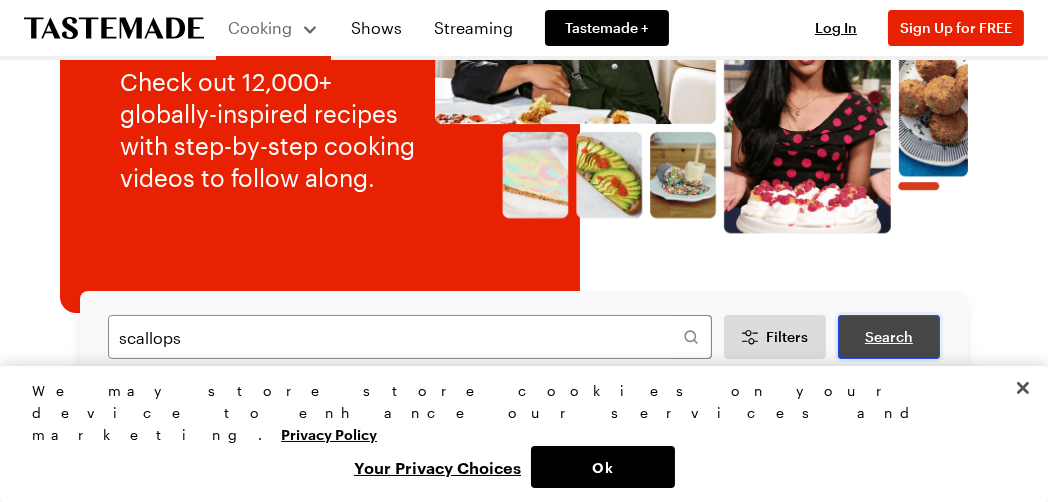 click on "Search" at bounding box center (889, 337) 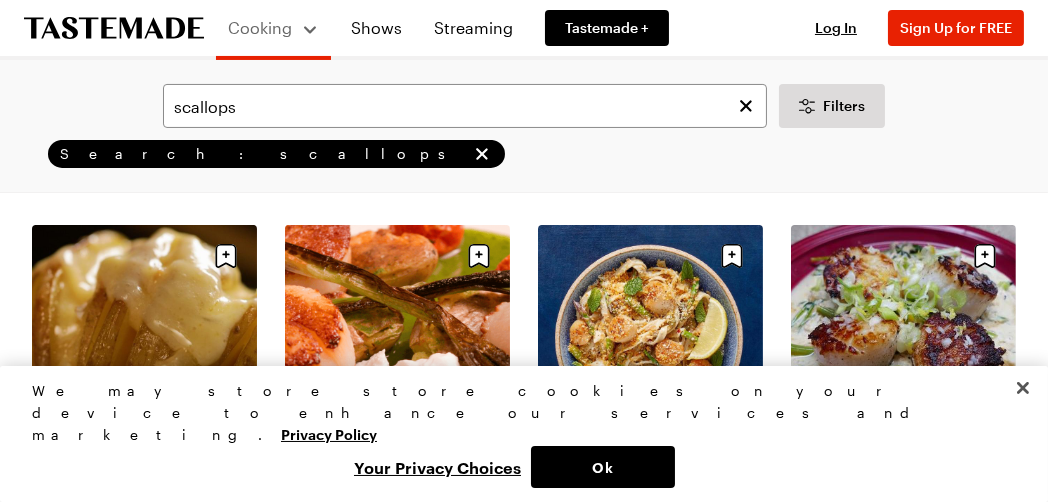 scroll, scrollTop: 600, scrollLeft: 0, axis: vertical 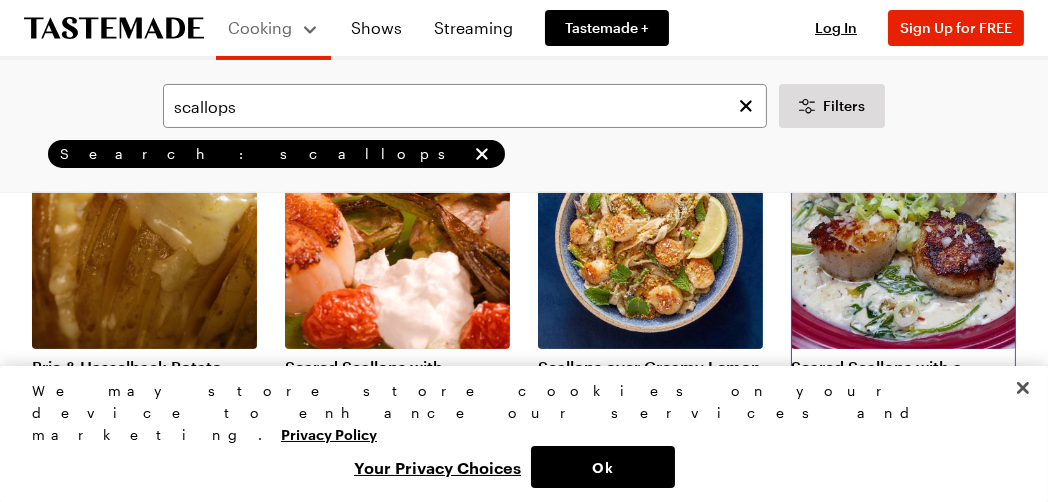 click on "Seared Scallops with a Lemongrass Cream Sauce" at bounding box center (903, 377) 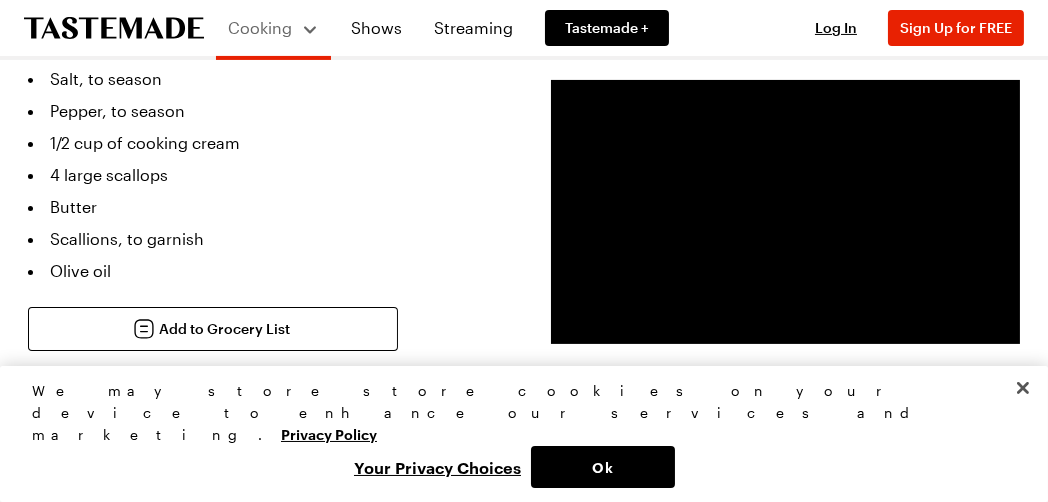 scroll, scrollTop: 999, scrollLeft: 0, axis: vertical 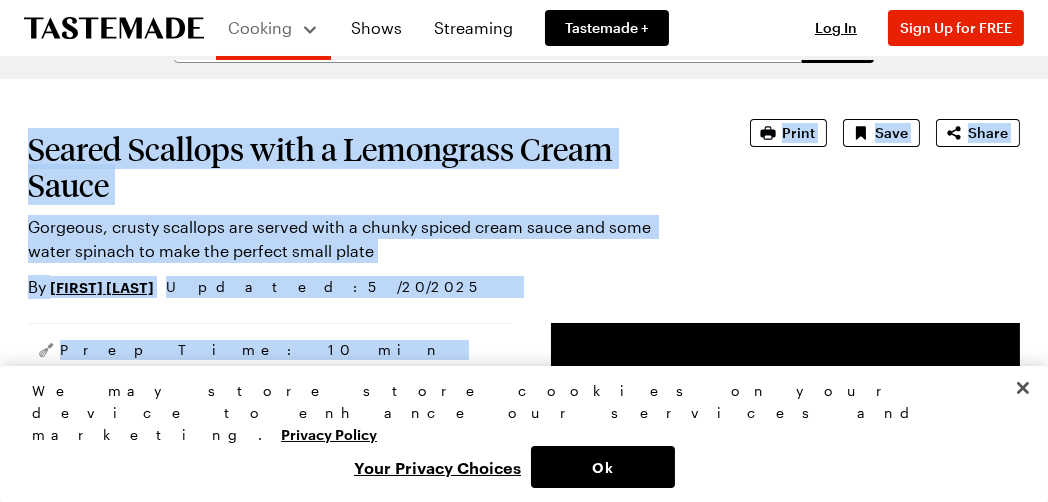 drag, startPoint x: 101, startPoint y: 342, endPoint x: 24, endPoint y: 100, distance: 253.95473 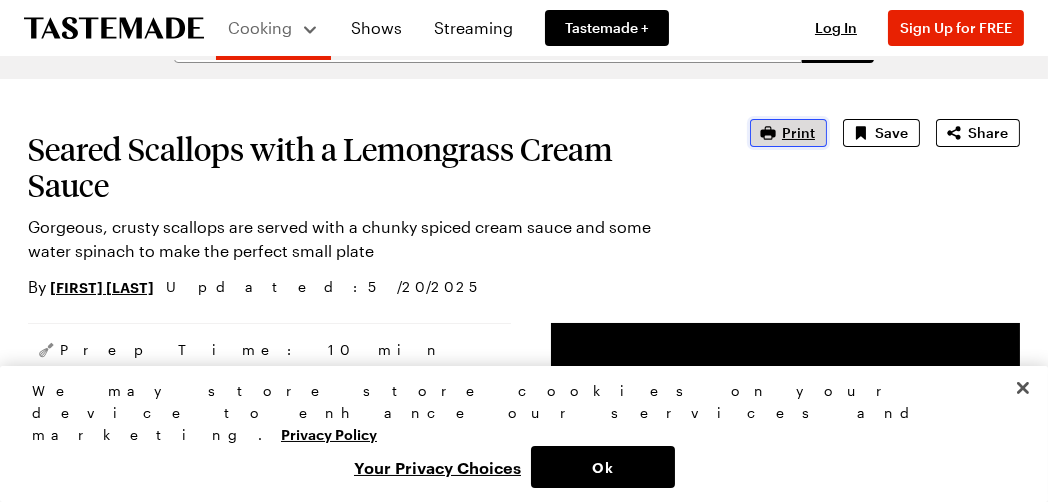 click on "Print" at bounding box center (798, 133) 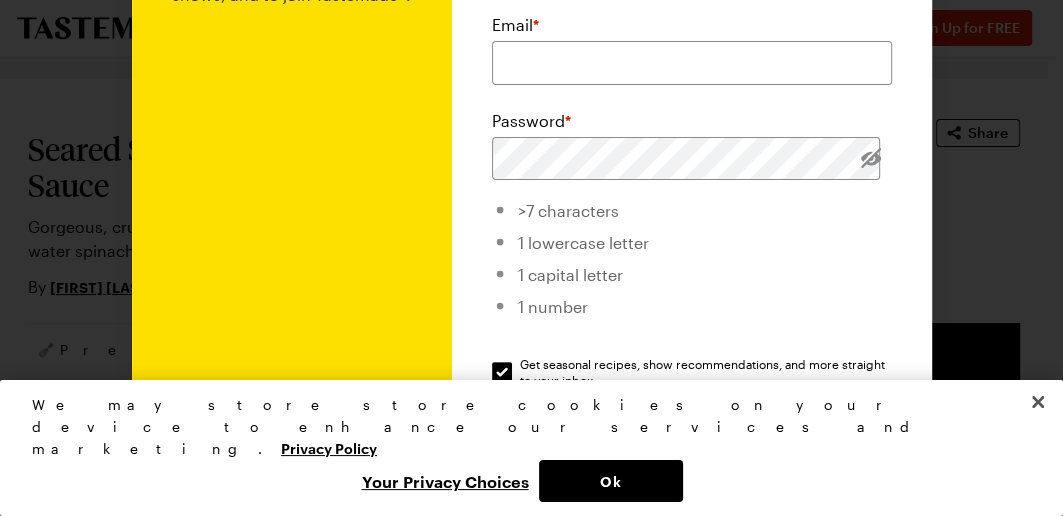 scroll, scrollTop: 0, scrollLeft: 0, axis: both 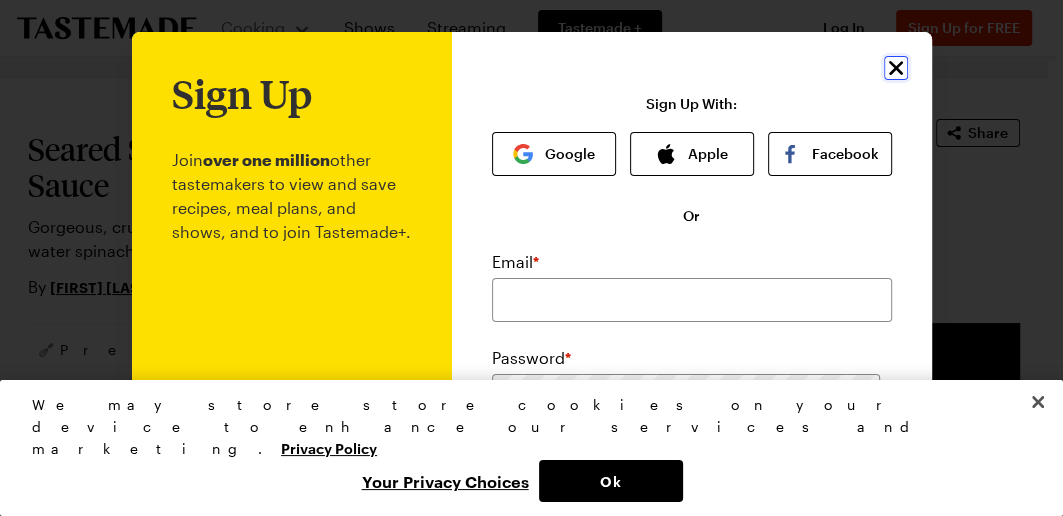 click 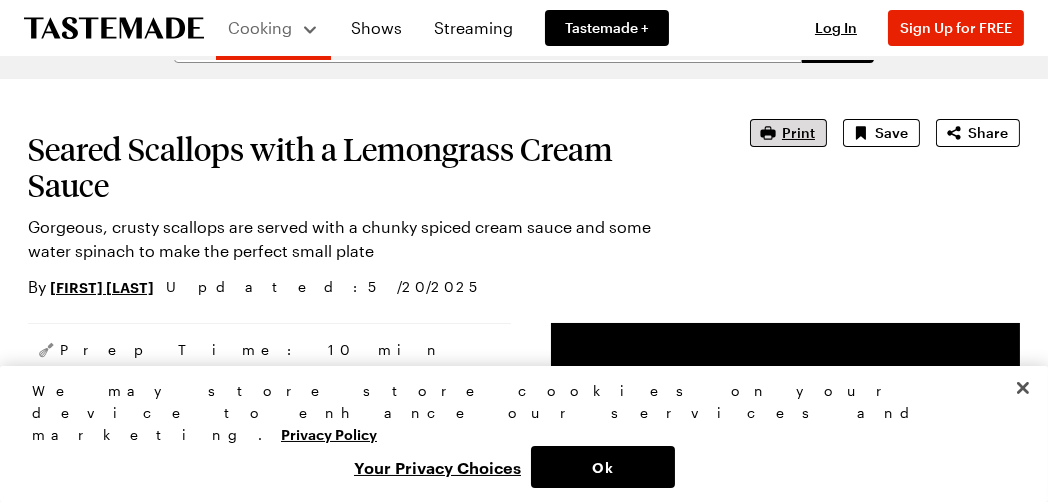 click on "Print Save Share" at bounding box center [885, 133] 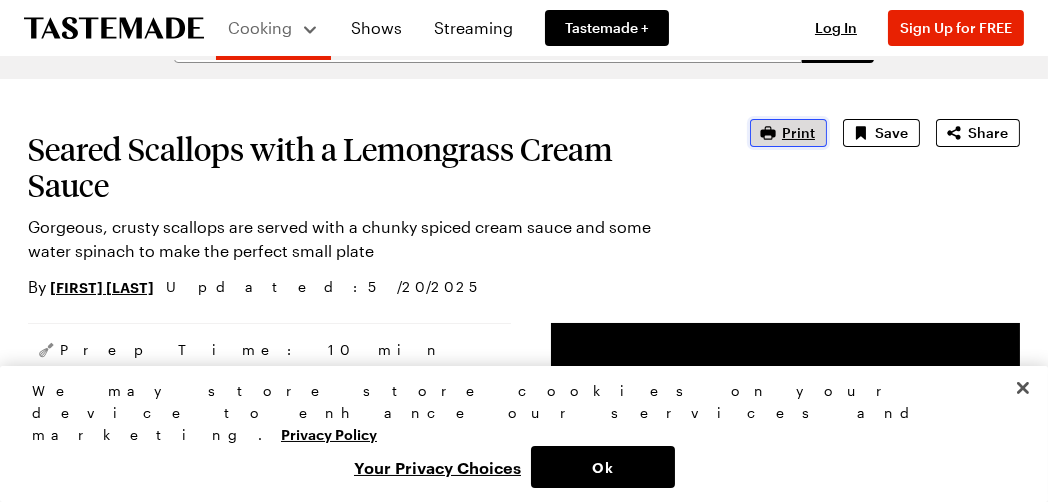 click on "Print" at bounding box center (798, 133) 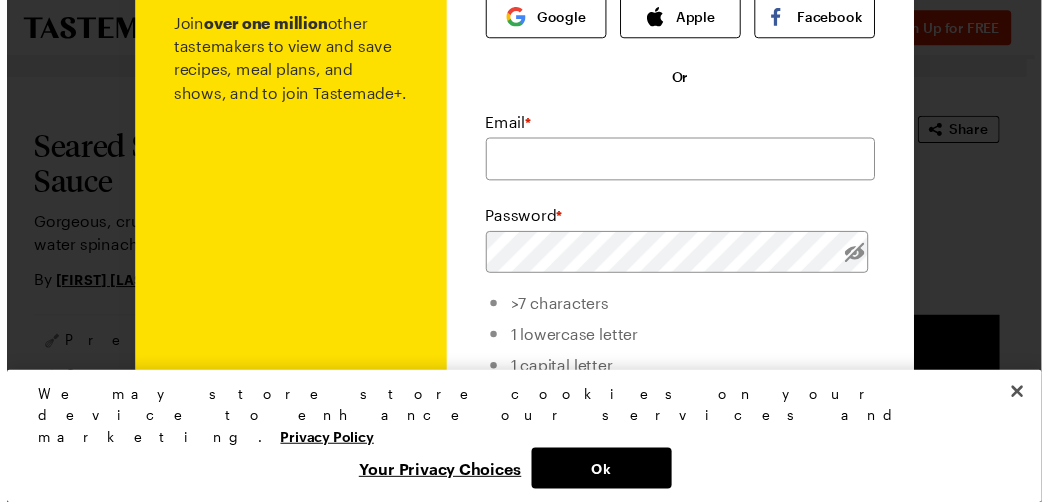 scroll, scrollTop: 0, scrollLeft: 0, axis: both 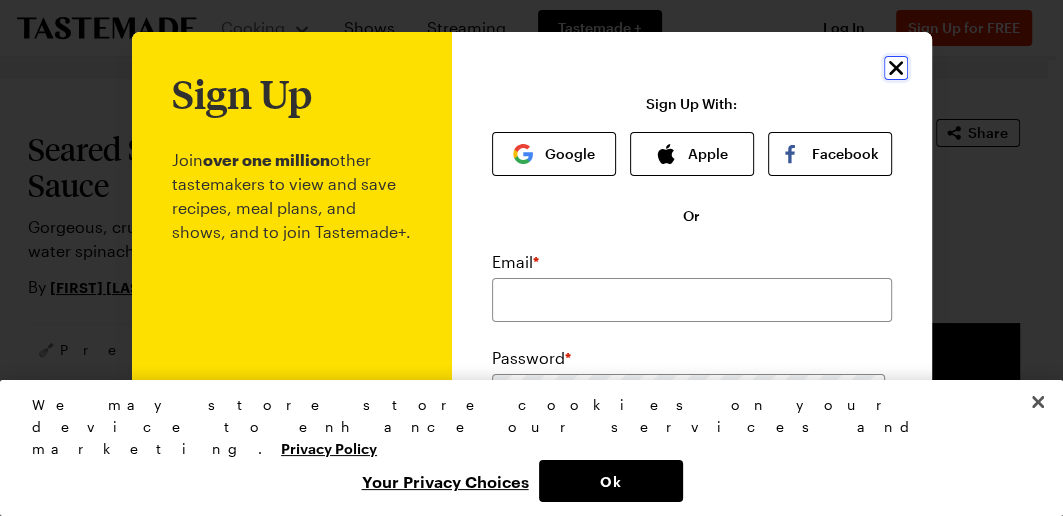 click 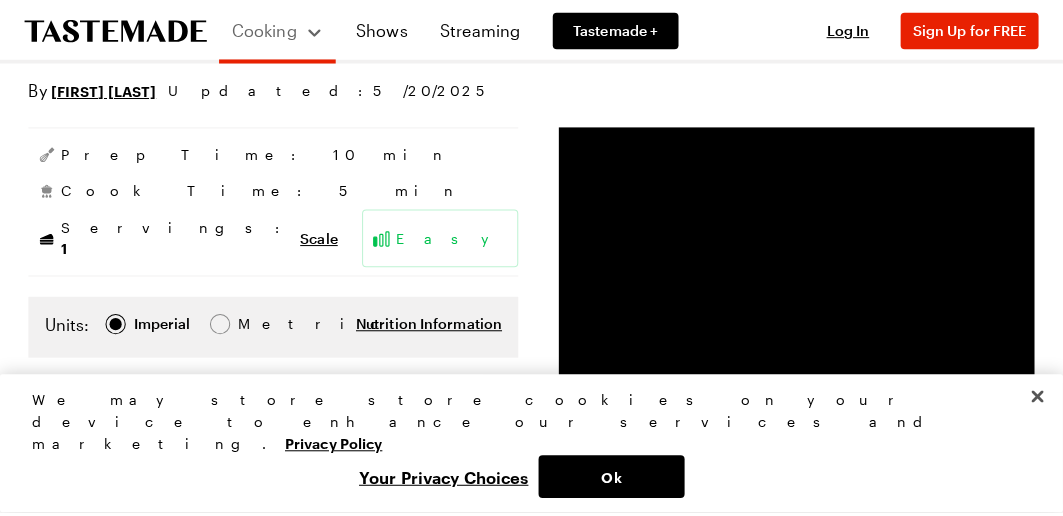 scroll, scrollTop: 57, scrollLeft: 0, axis: vertical 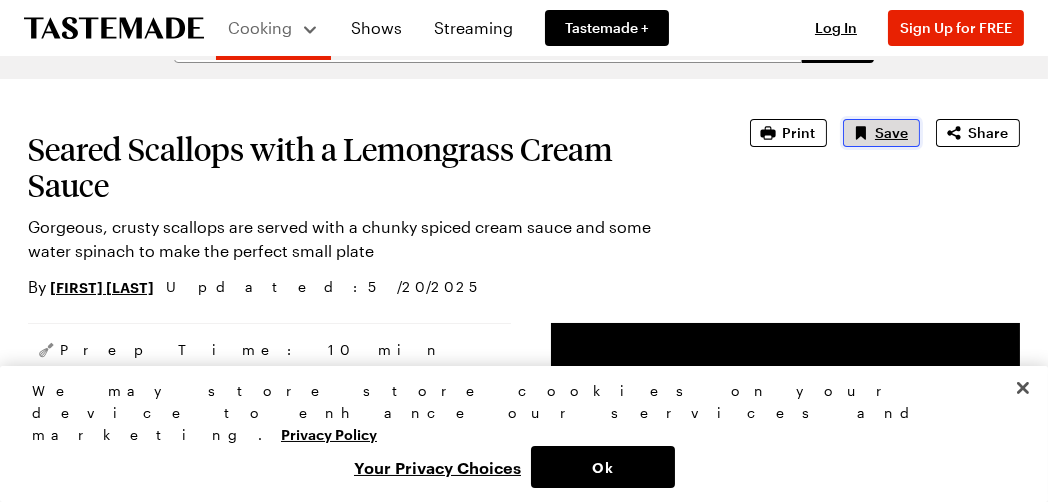 click 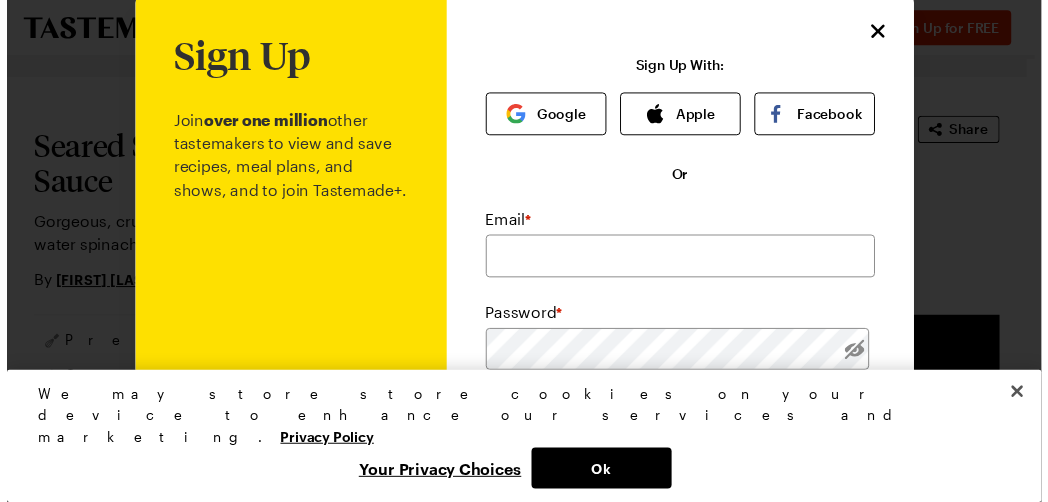 scroll, scrollTop: 0, scrollLeft: 0, axis: both 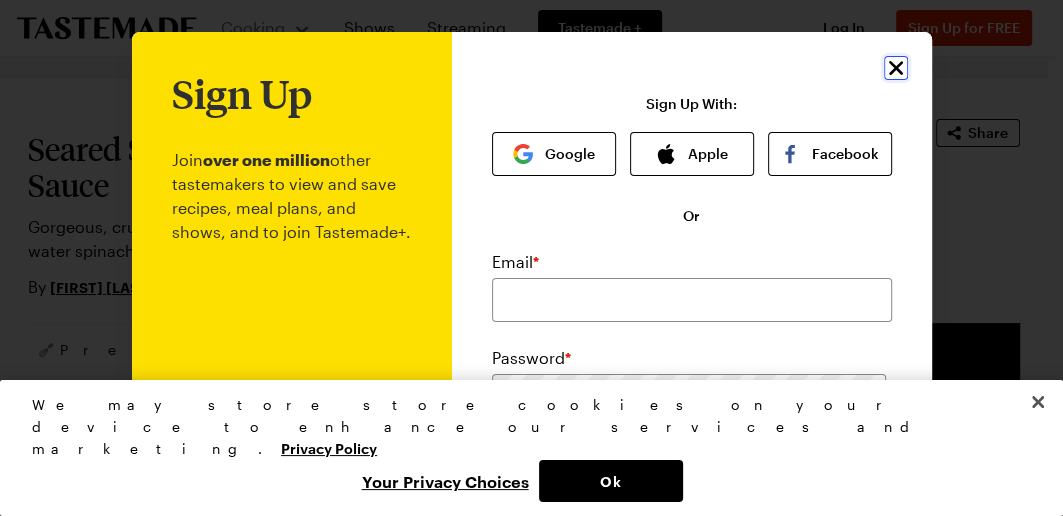 click 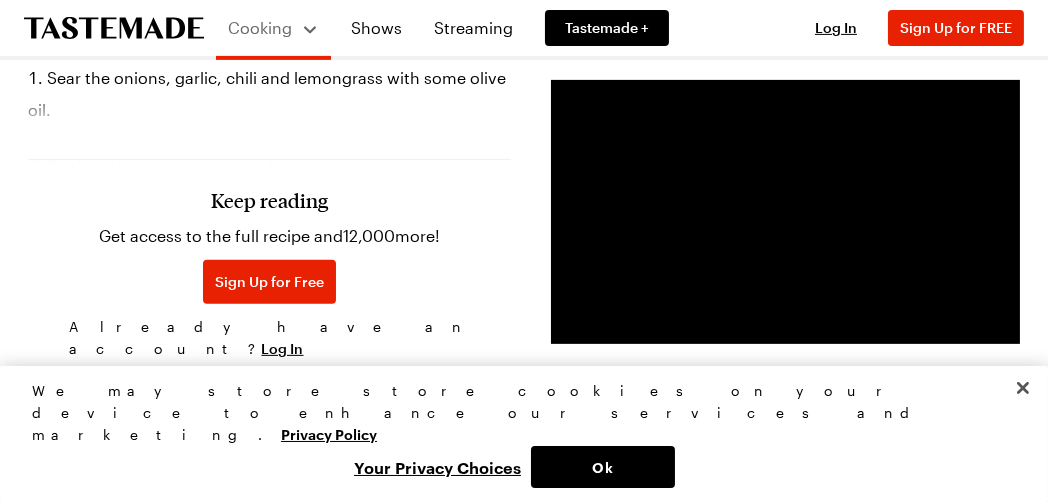 scroll, scrollTop: 1057, scrollLeft: 0, axis: vertical 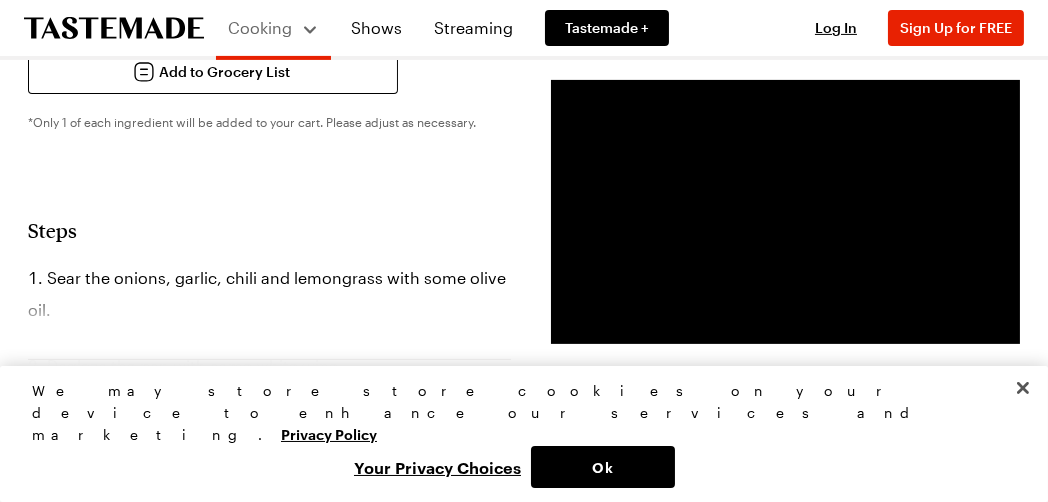 click on "Steps" at bounding box center [269, 230] 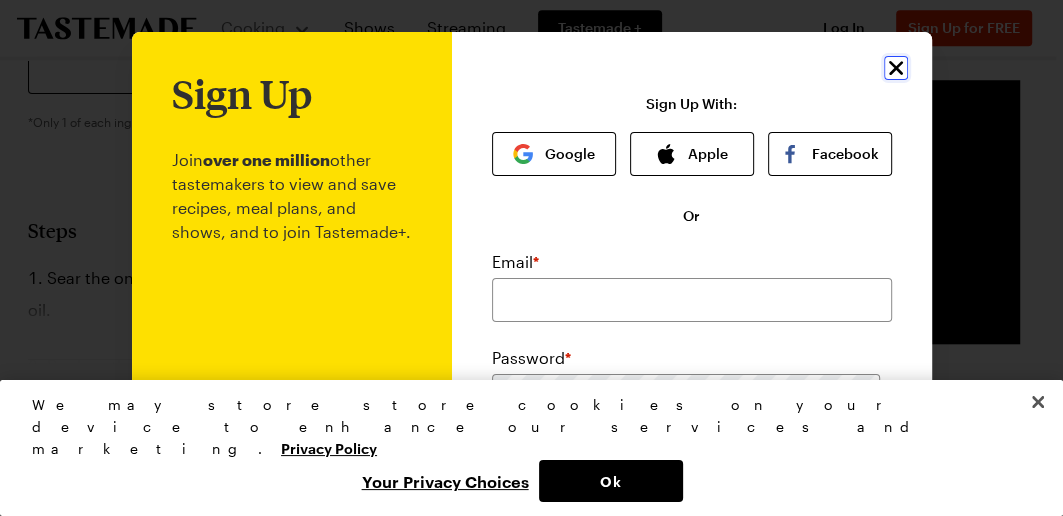 click 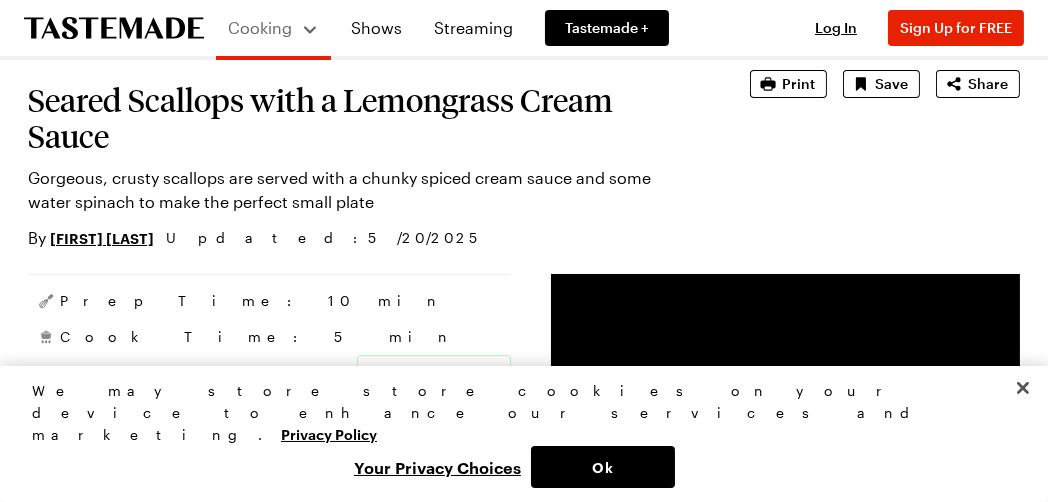 scroll, scrollTop: 0, scrollLeft: 0, axis: both 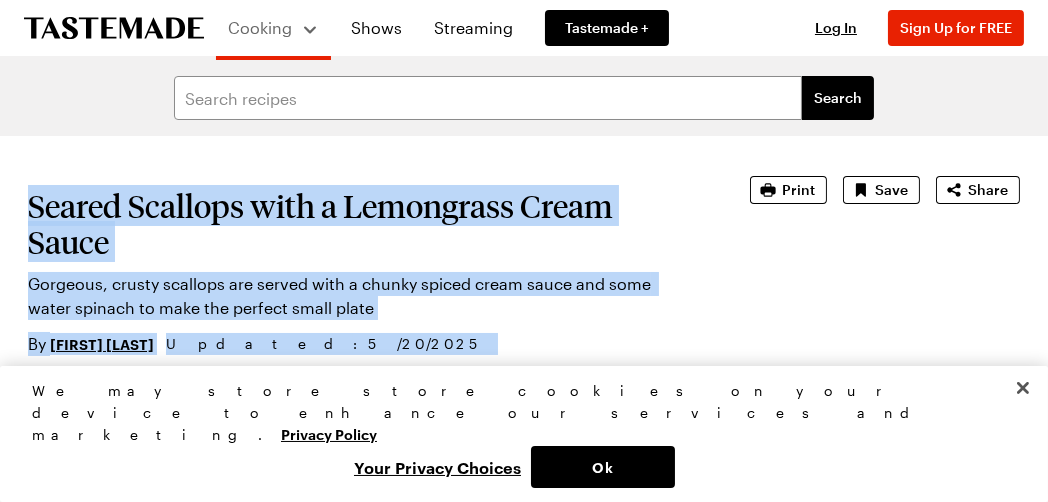 drag, startPoint x: 308, startPoint y: 342, endPoint x: 23, endPoint y: 208, distance: 314.93015 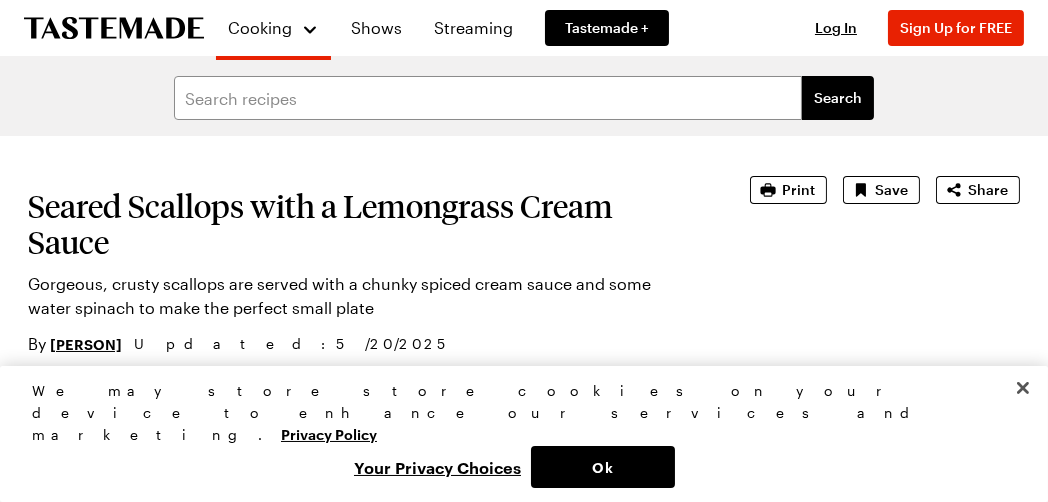 scroll, scrollTop: 199, scrollLeft: 0, axis: vertical 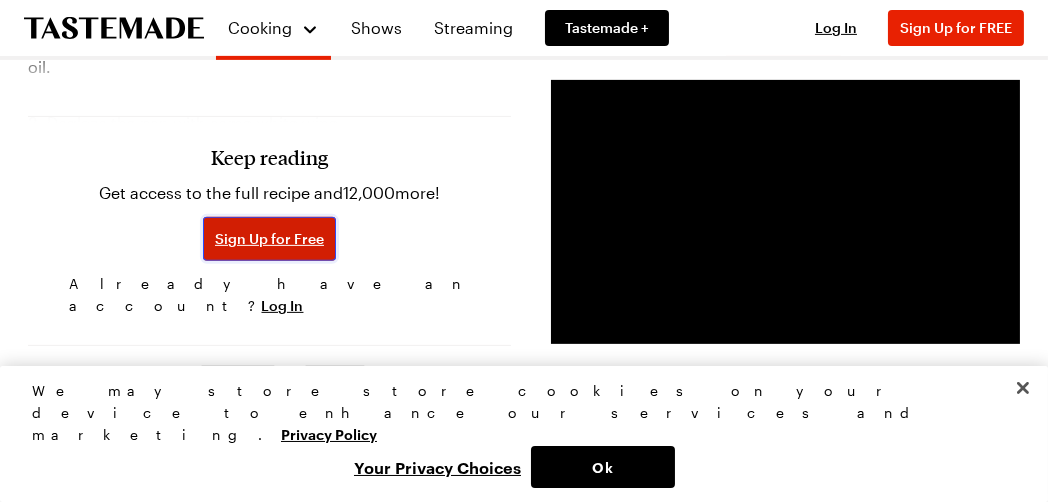 click on "Sign Up for Free" at bounding box center [269, 239] 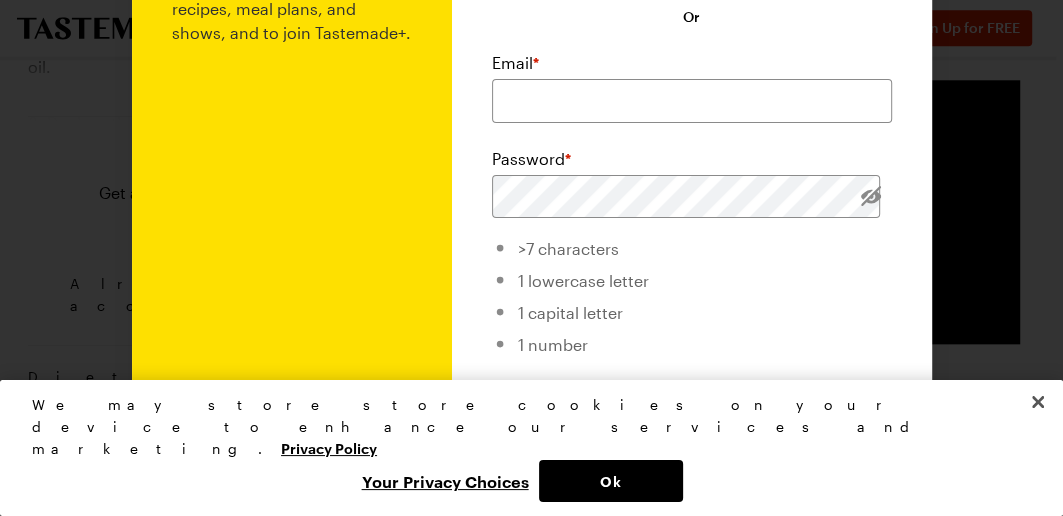 scroll, scrollTop: 0, scrollLeft: 0, axis: both 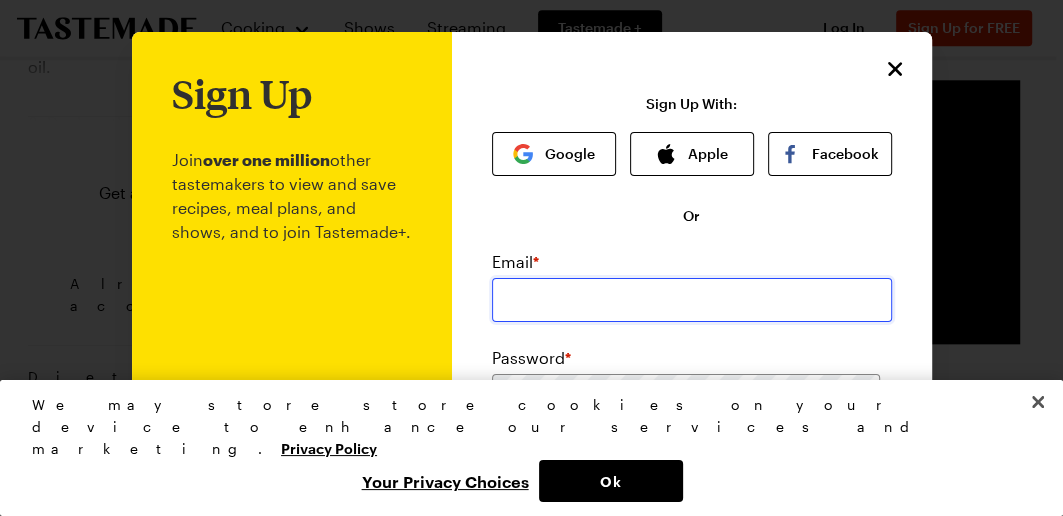 click at bounding box center (692, 300) 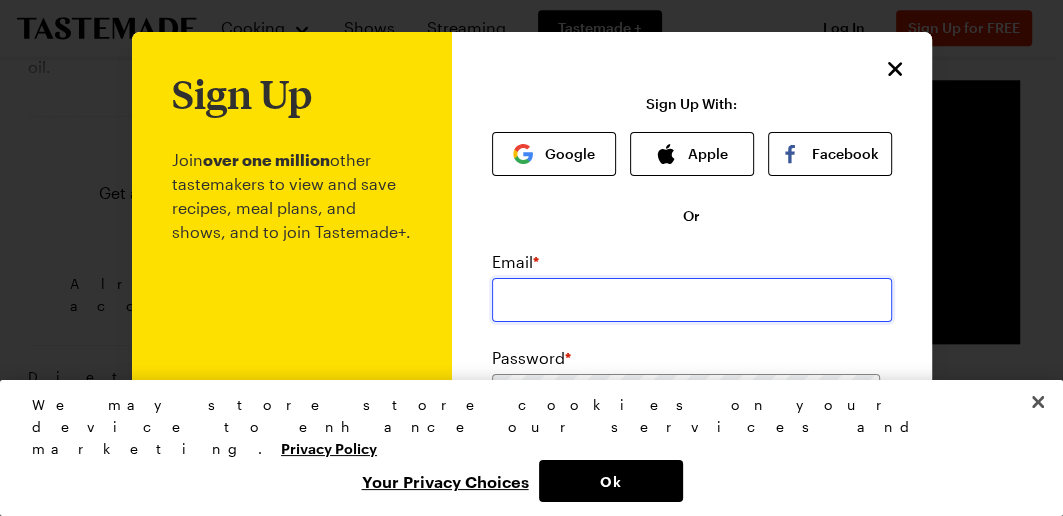 type on "jaminor06@[EXAMPLE.COM]" 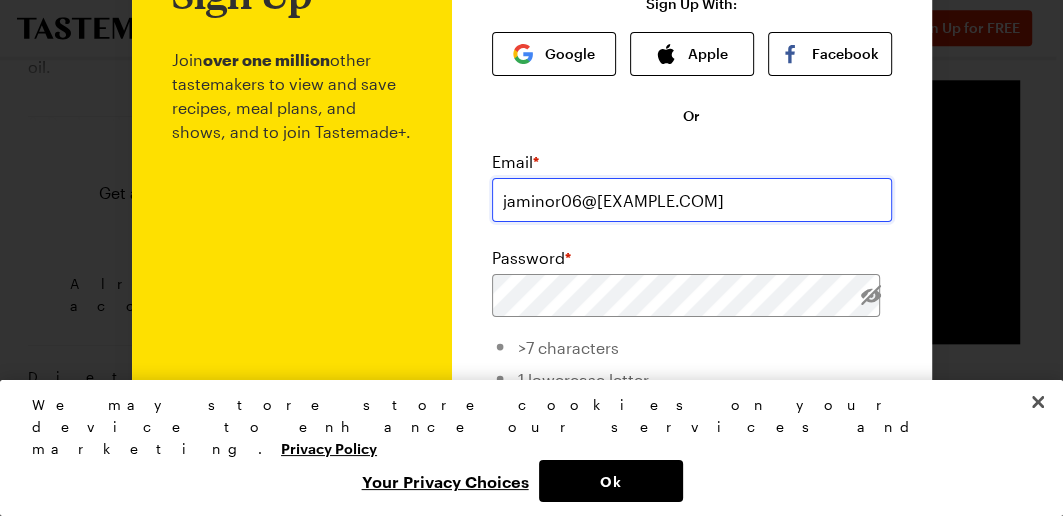 scroll, scrollTop: 199, scrollLeft: 0, axis: vertical 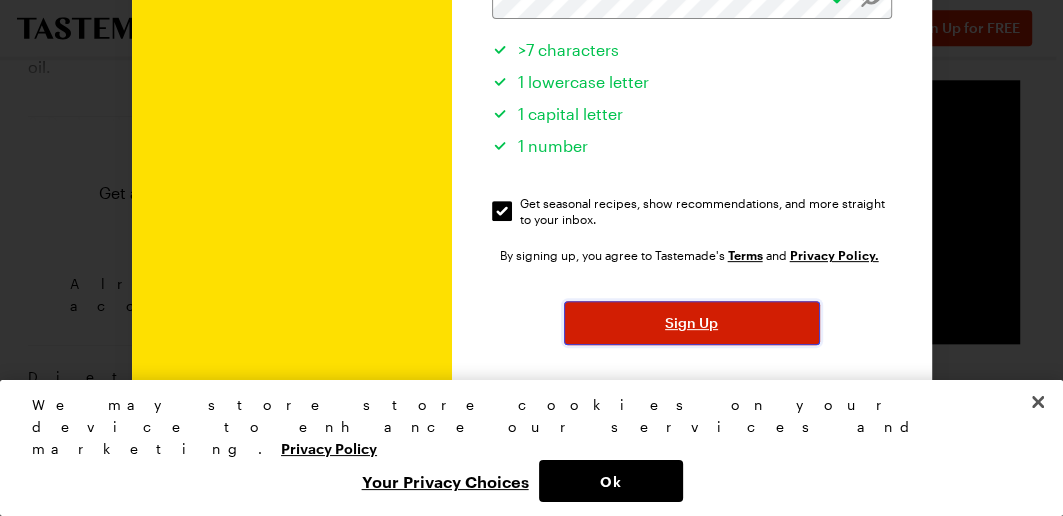 click on "Sign Up" at bounding box center [691, 323] 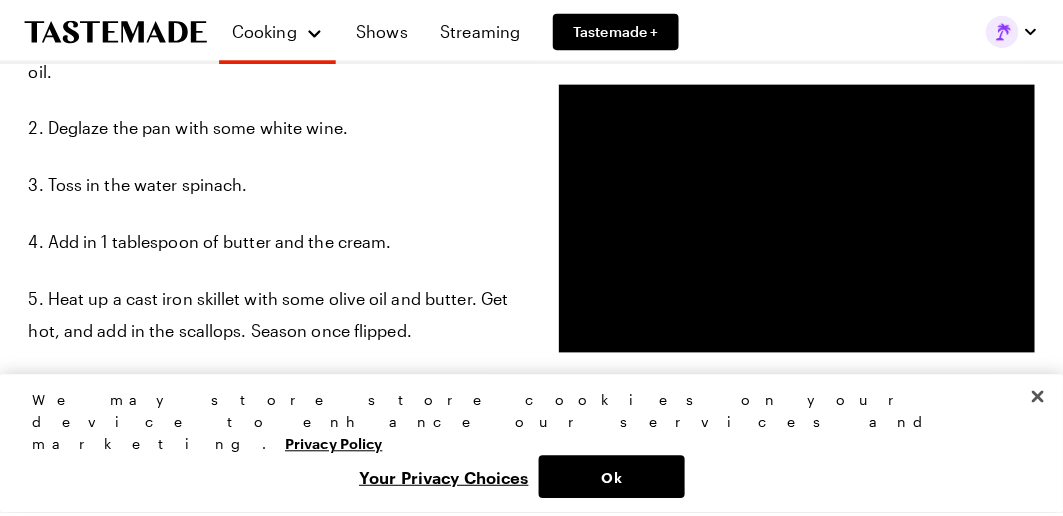 scroll, scrollTop: 0, scrollLeft: 0, axis: both 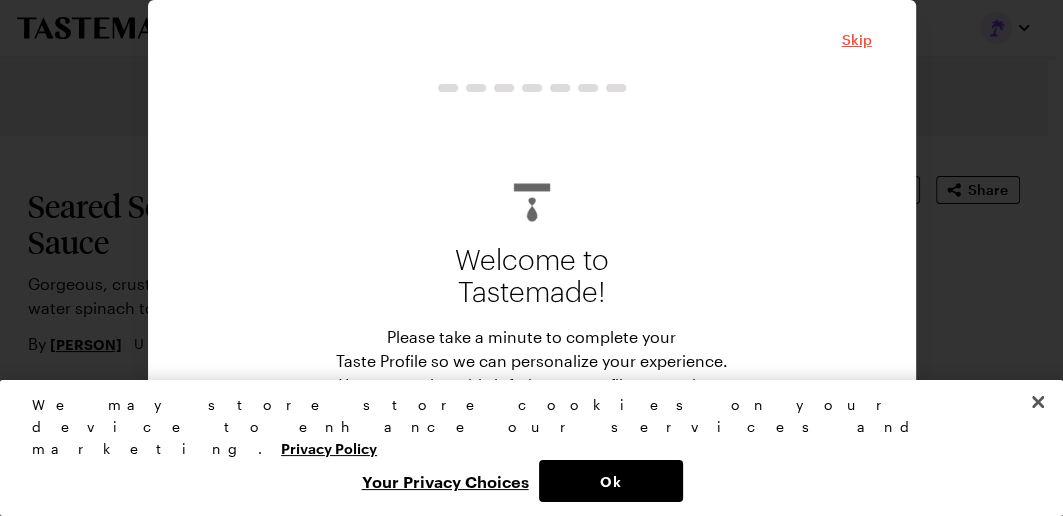 click on "Skip" at bounding box center (857, 40) 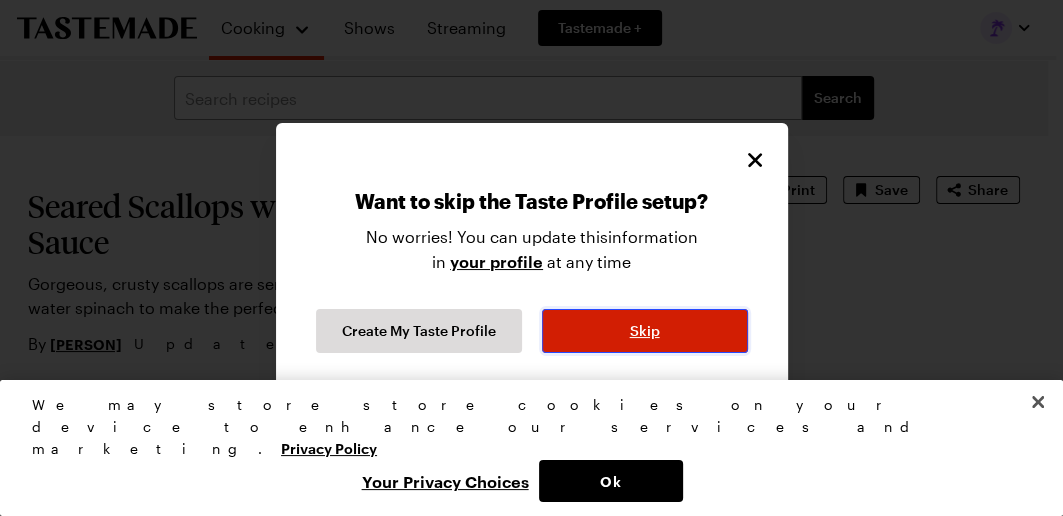 click on "Skip" at bounding box center [645, 331] 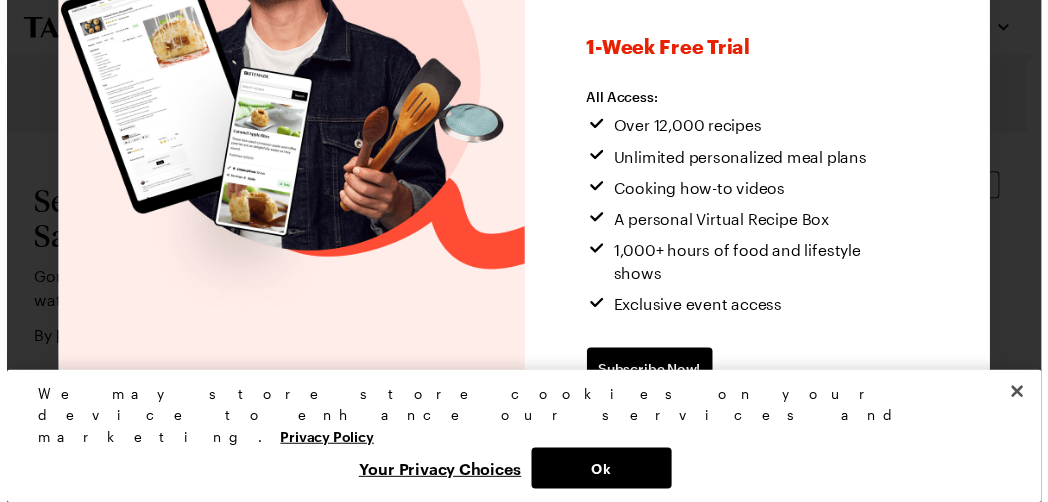 scroll, scrollTop: 22, scrollLeft: 0, axis: vertical 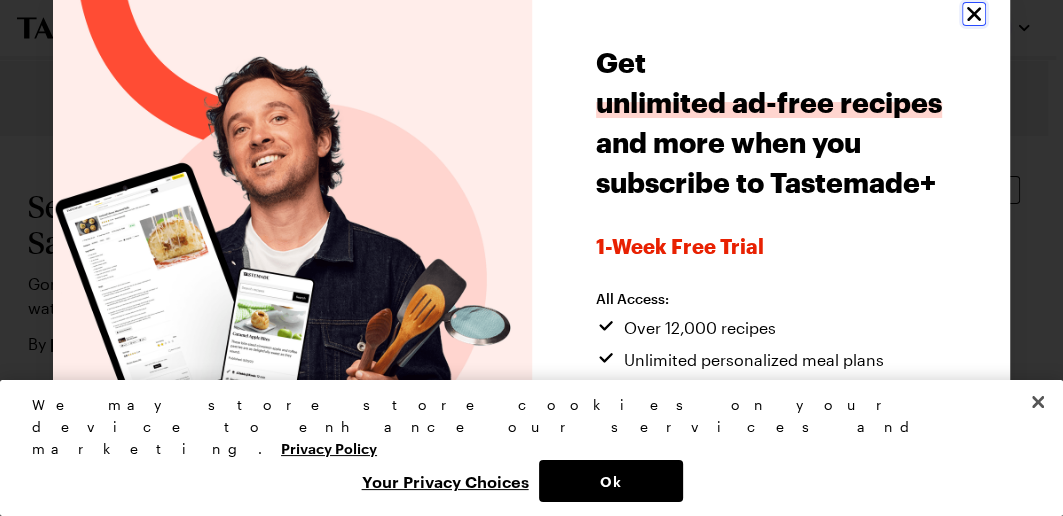 click 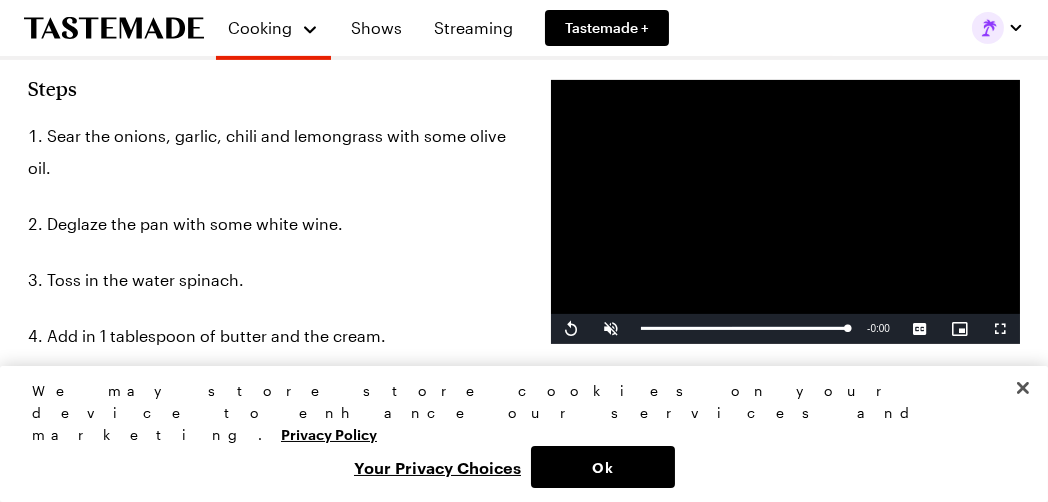 scroll, scrollTop: 1399, scrollLeft: 0, axis: vertical 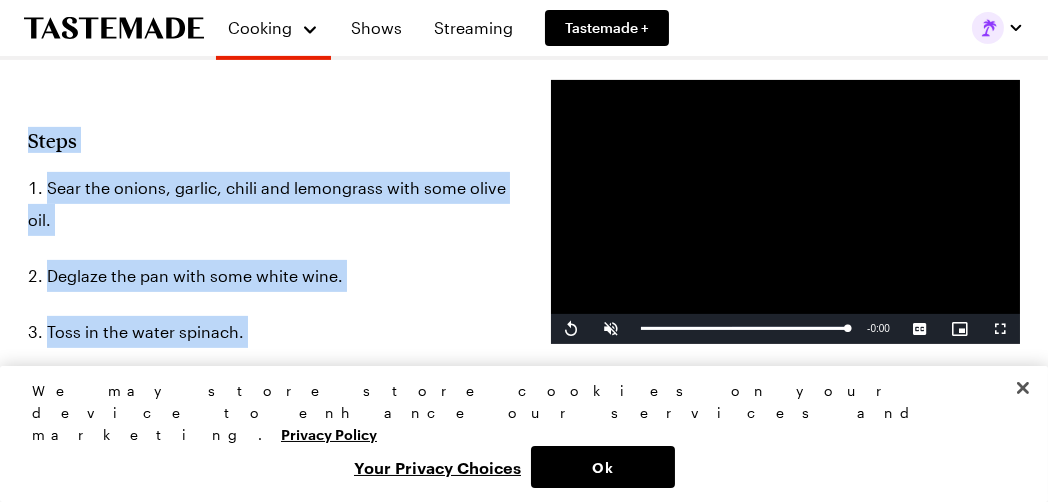 drag, startPoint x: 208, startPoint y: 258, endPoint x: 31, endPoint y: 120, distance: 224.4393 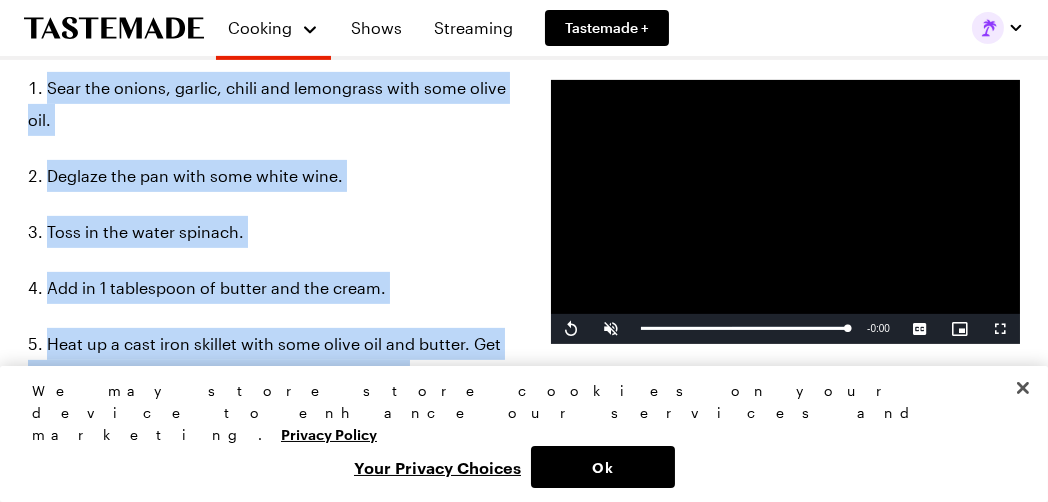 scroll, scrollTop: 1348, scrollLeft: 0, axis: vertical 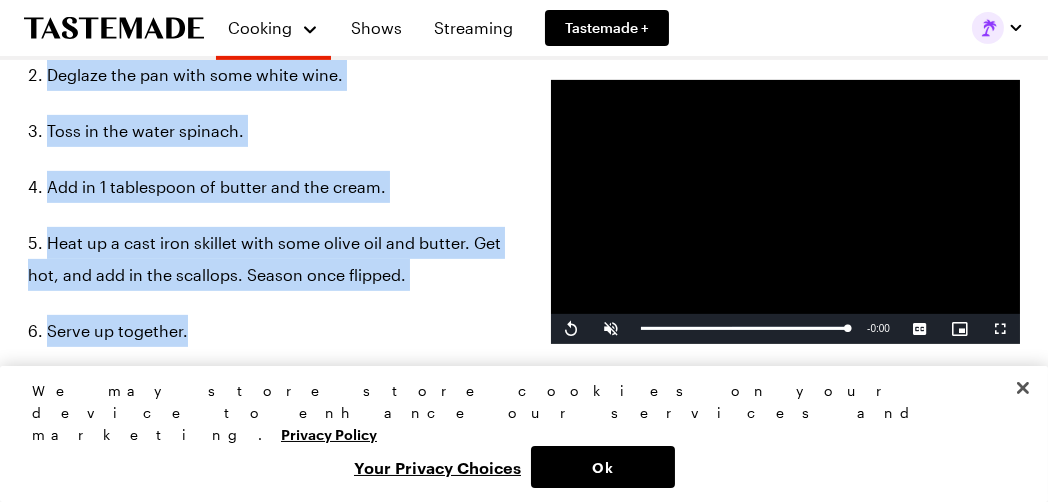 copy on "Steps Sear the onions, garlic, chili and lemongrass with some olive oil. Deglaze the pan with some white wine. Toss in the water spinach. Add in 1 tablespoon of butter and the cream. Heat up a cast iron skillet with some olive oil and butter. Get hot, and add in the scallops. Season once flipped. Serve up together." 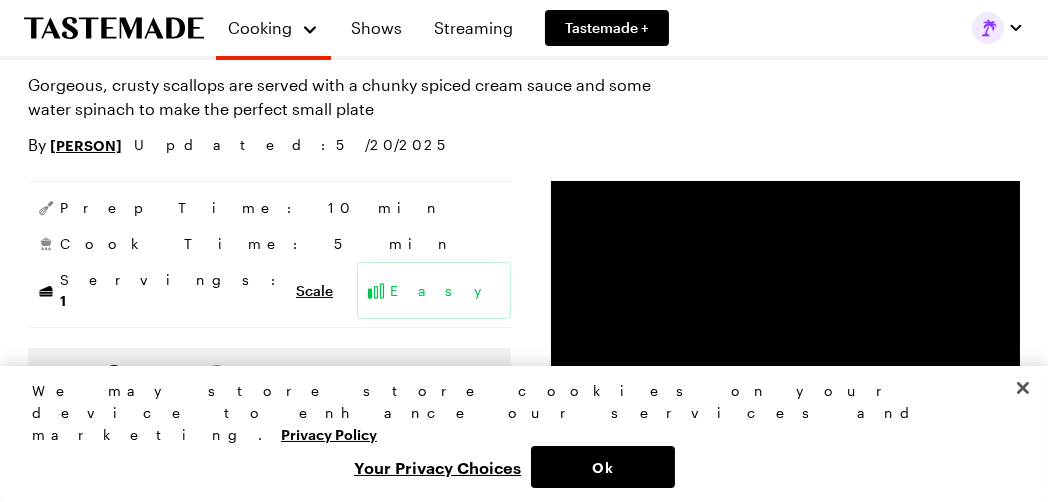 scroll, scrollTop: 399, scrollLeft: 0, axis: vertical 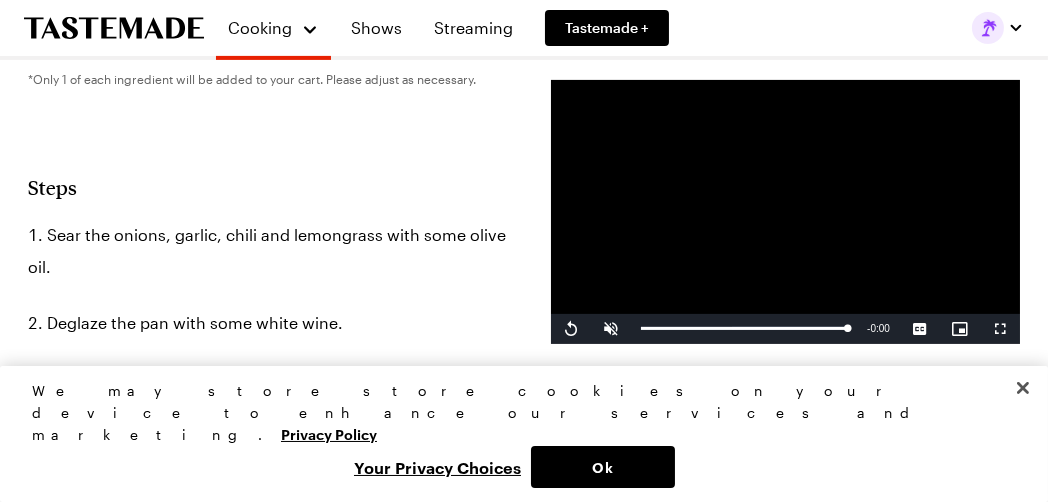 click on "Ingredients 1/2 red onion, minced 3 cloves of garlic, minced 1 red chili, sliced 2 tablespoons of grated lemongrass 2 cups of water spinach 1/3 cup white wine Salt, to season Pepper, to season 1/2 cup of cooking cream 4 large scallops Butter Scallions, to garnish Olive oil Add to Grocery List *Only 1 of each ingredient will be added to your cart. Please adjust as necessary." at bounding box center (269, -159) 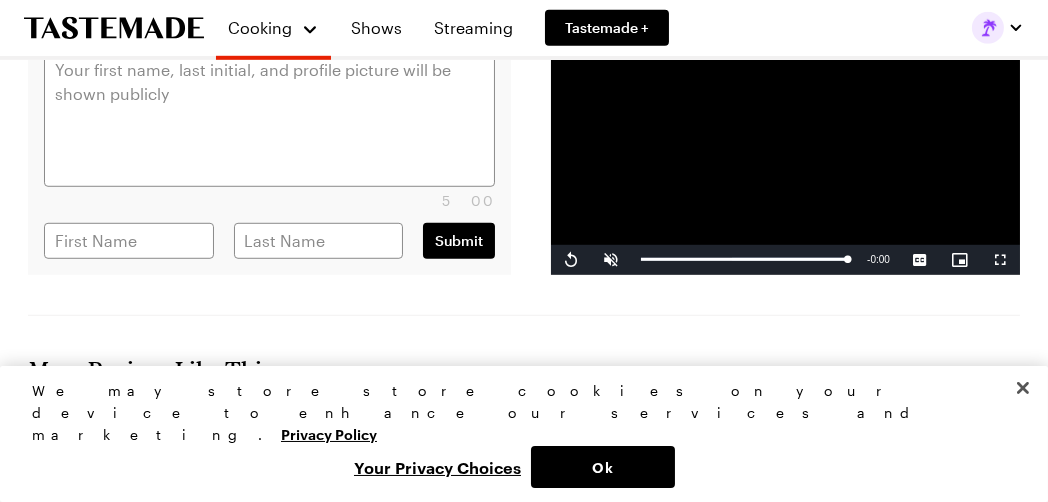 scroll, scrollTop: 2600, scrollLeft: 0, axis: vertical 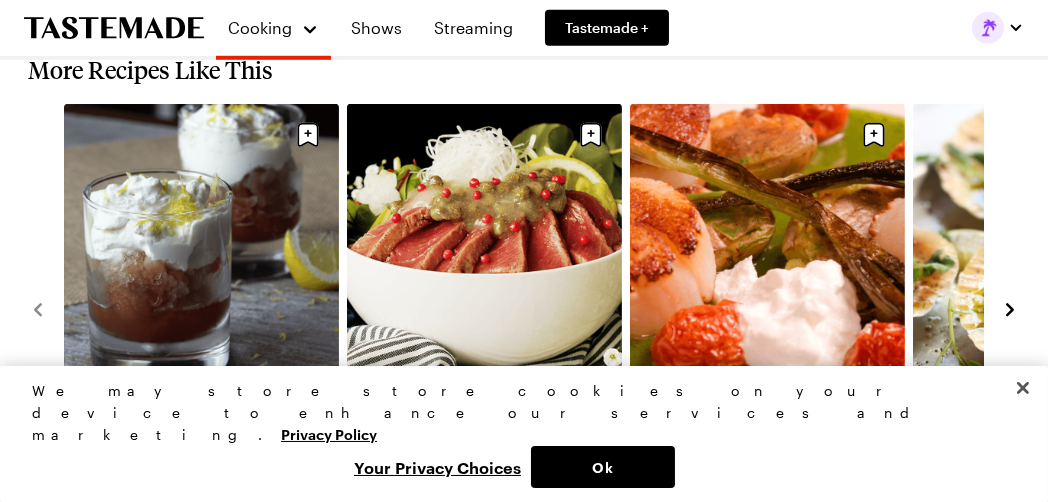 click 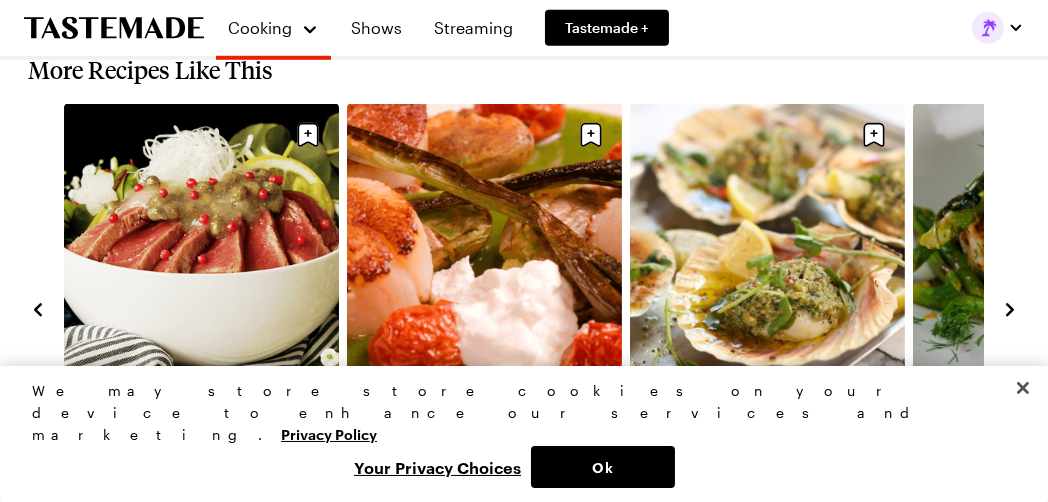 click 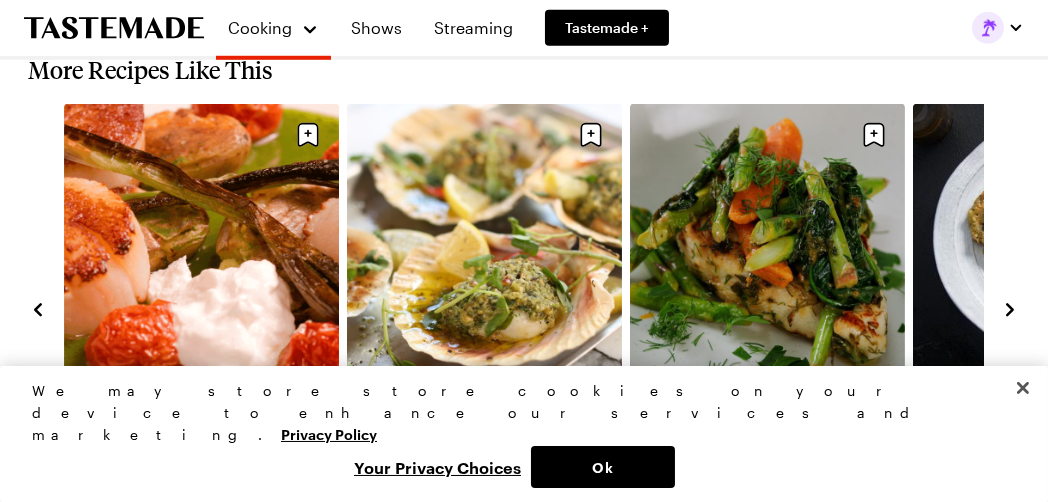 click 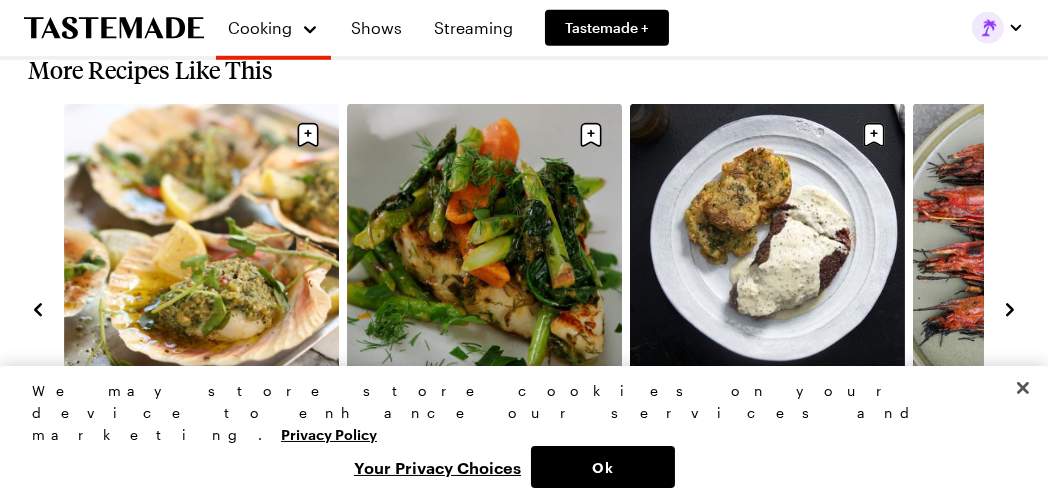 click 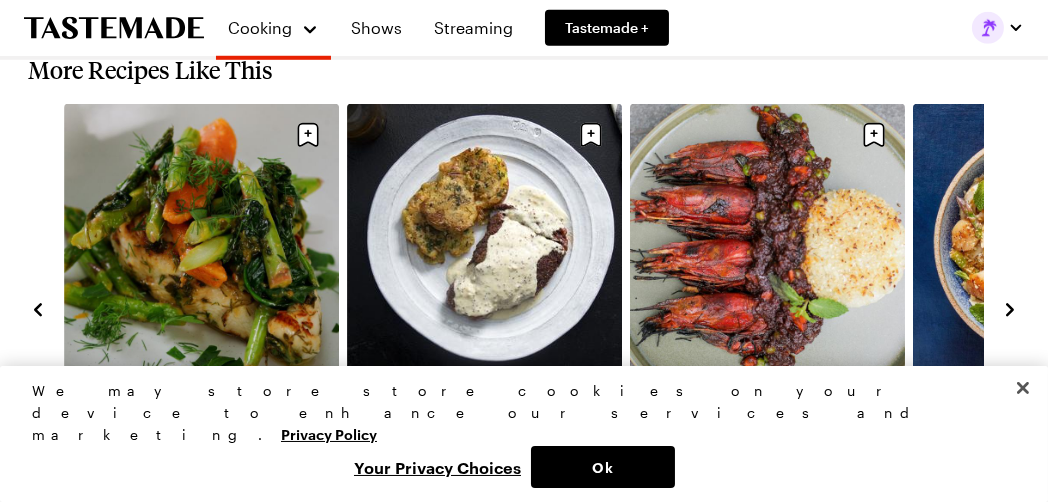 click 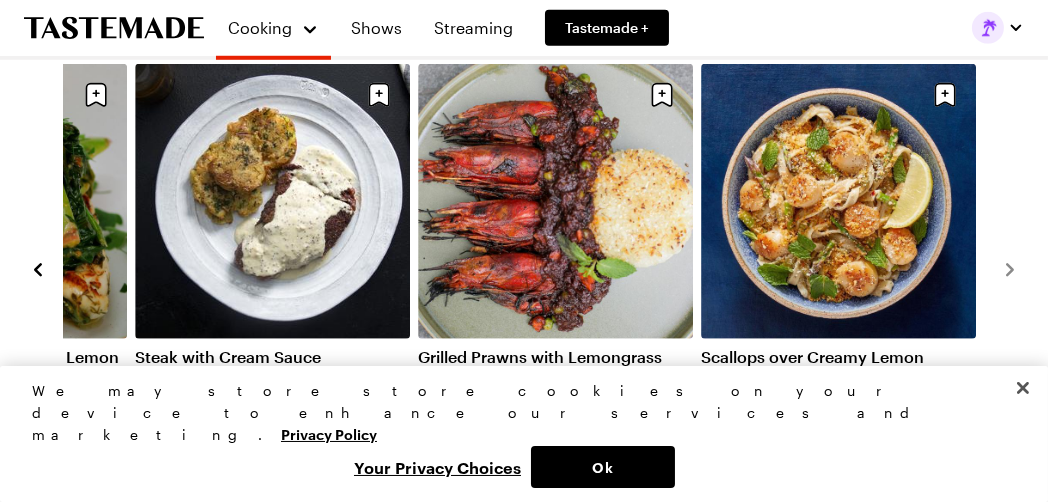 scroll, scrollTop: 2840, scrollLeft: 7, axis: both 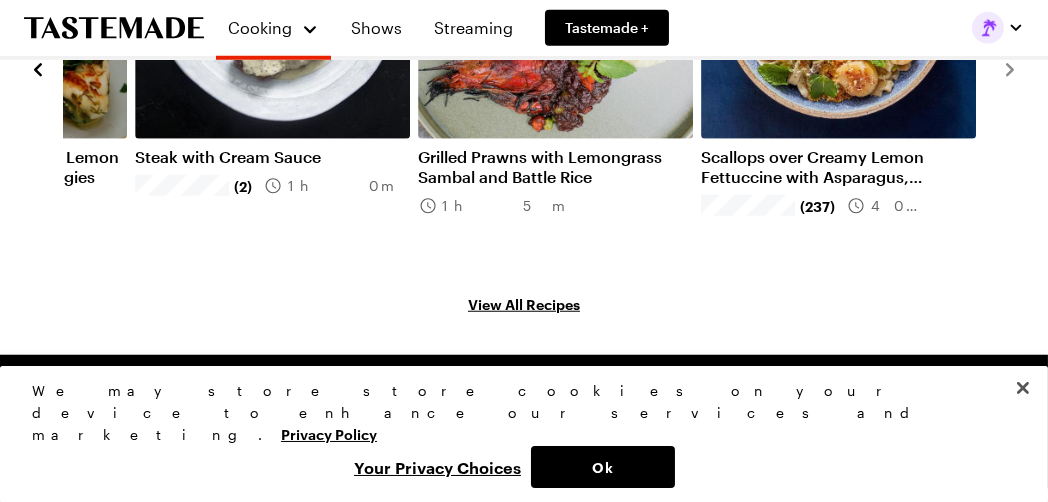 click on "View All Recipes" at bounding box center [524, 304] 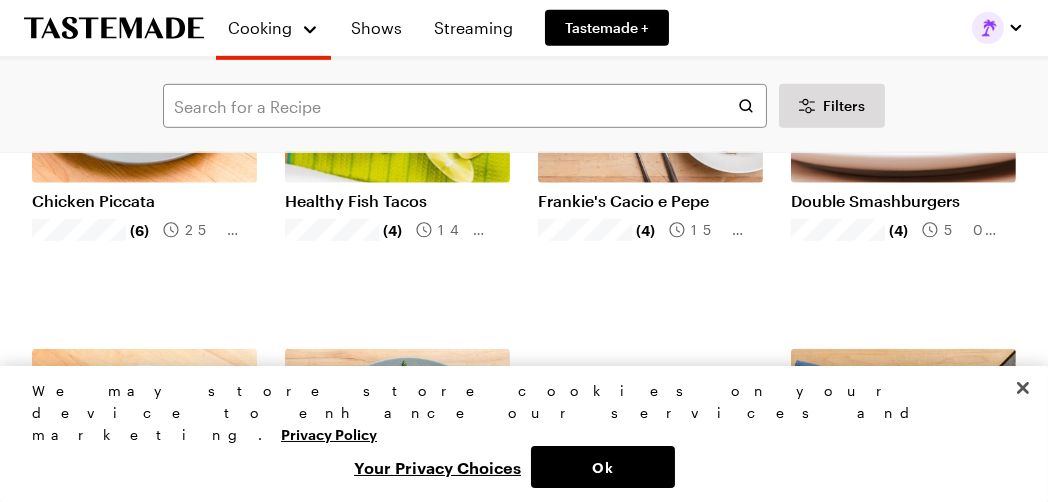 scroll, scrollTop: 2100, scrollLeft: 0, axis: vertical 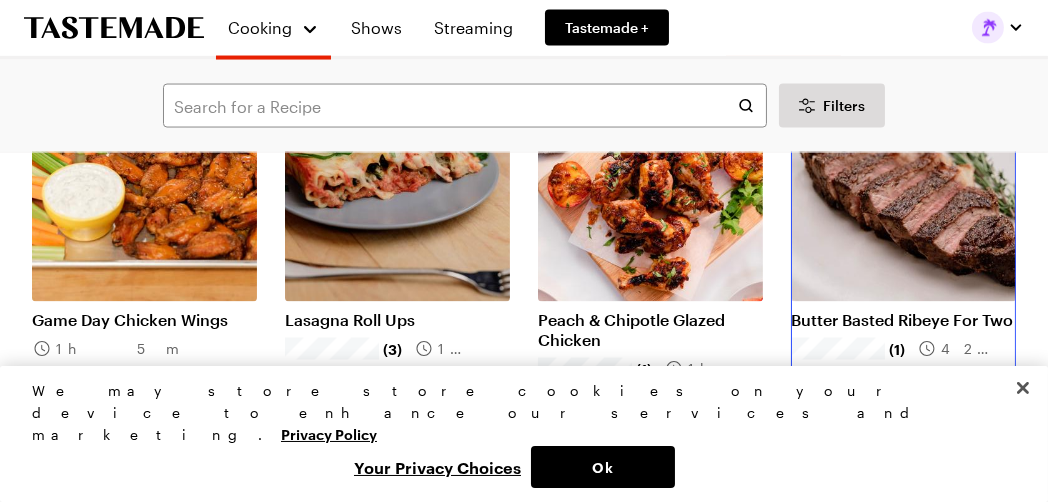 click on "Butter Basted Ribeye For Two" at bounding box center (903, 320) 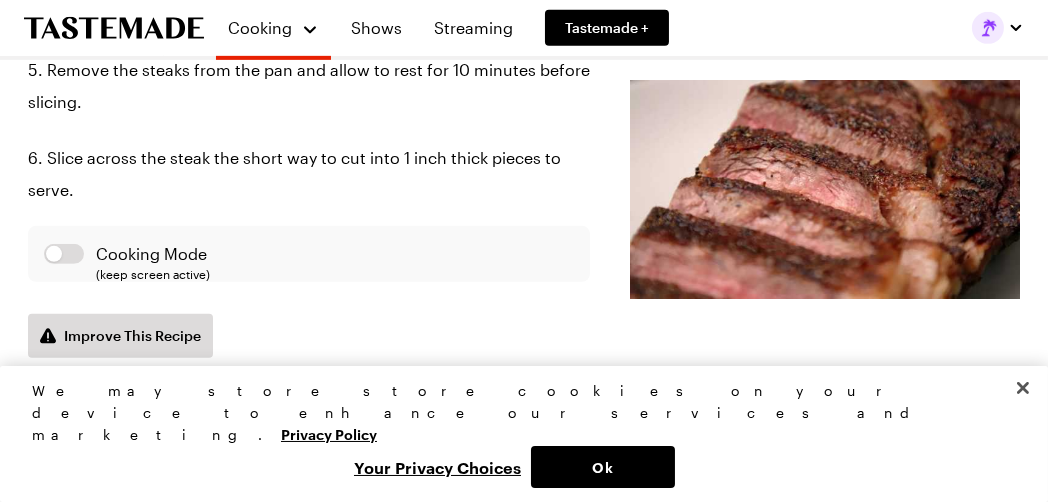 scroll, scrollTop: 1499, scrollLeft: 0, axis: vertical 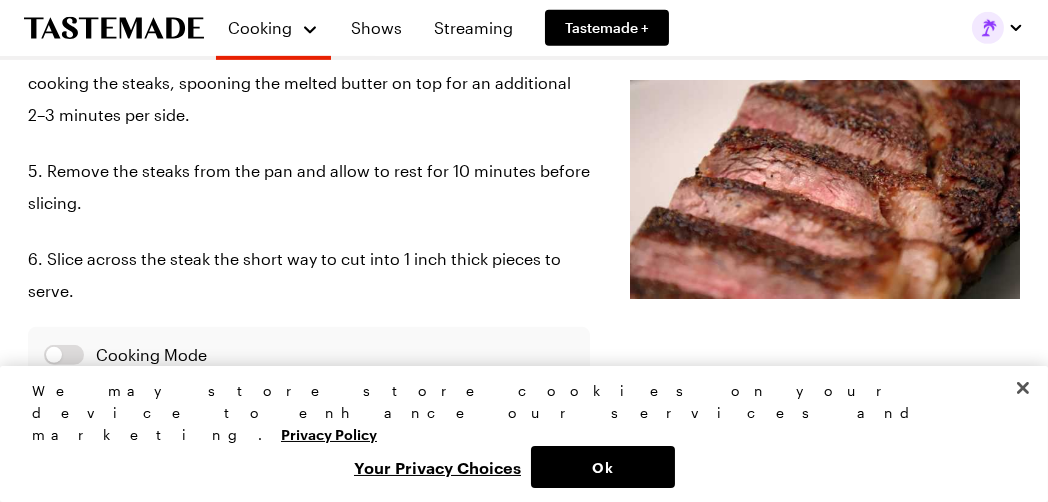 click on "Slice across the steak the short way to cut into 1 inch thick pieces to serve." at bounding box center [309, 275] 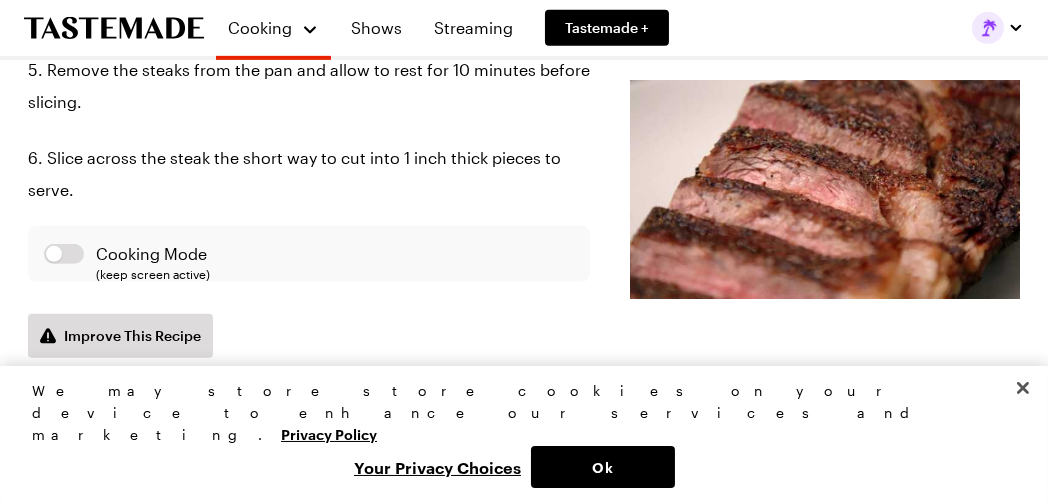 scroll, scrollTop: 1399, scrollLeft: 0, axis: vertical 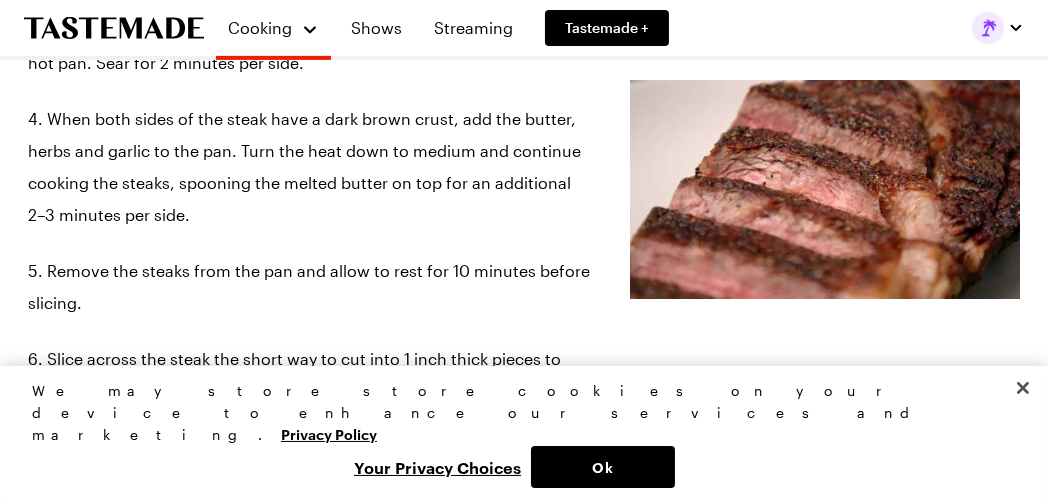 click on "Slice across the steak the short way to cut into 1 inch thick pieces to serve." at bounding box center [309, 375] 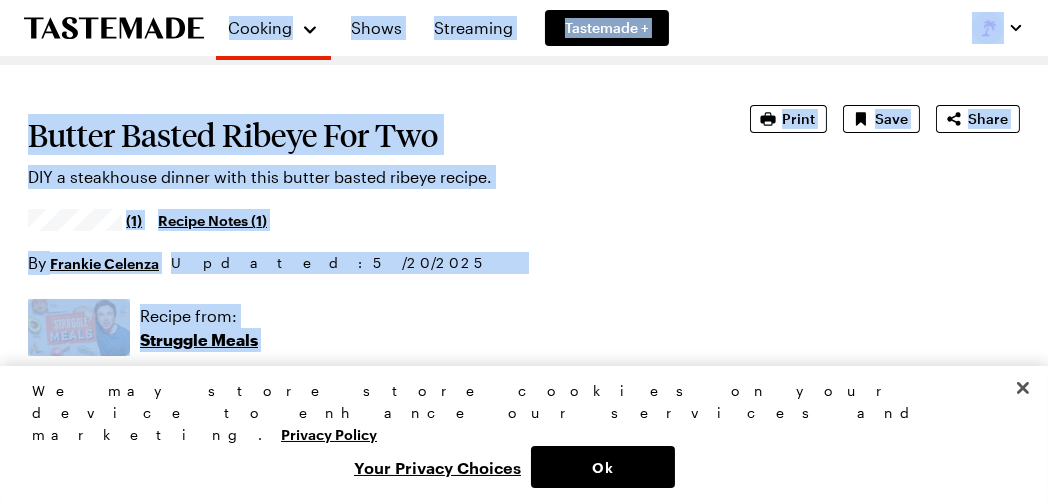 scroll, scrollTop: 61, scrollLeft: 0, axis: vertical 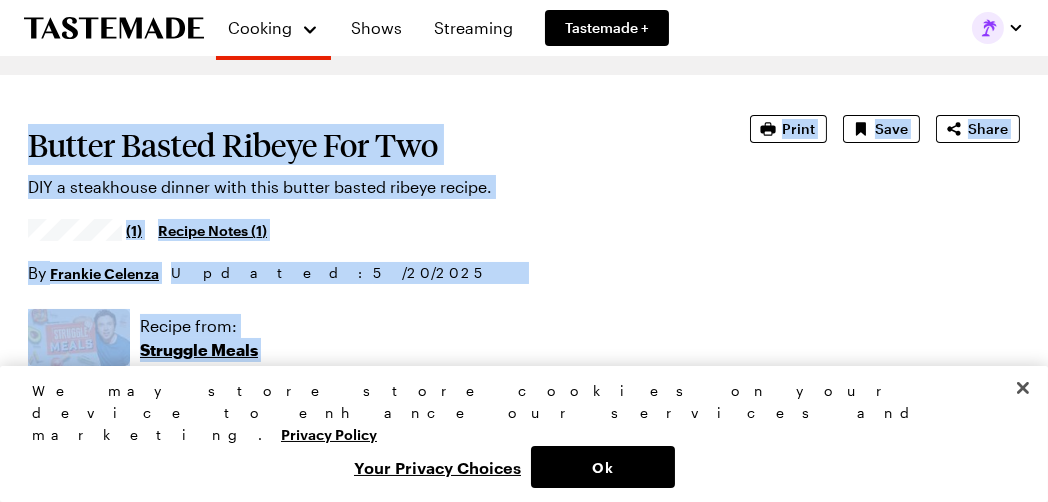 drag, startPoint x: 155, startPoint y: 274, endPoint x: 26, endPoint y: 90, distance: 224.71538 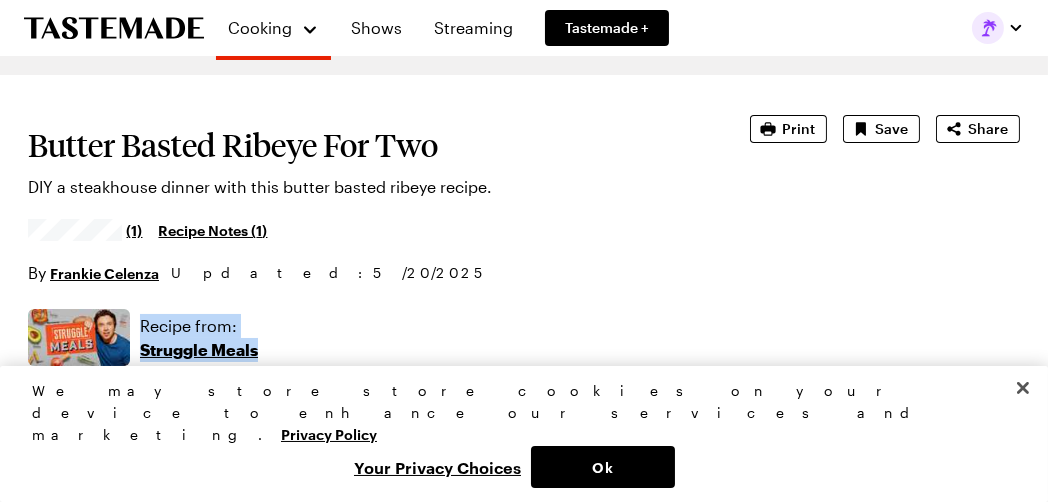 drag, startPoint x: 263, startPoint y: 350, endPoint x: 143, endPoint y: 314, distance: 125.283676 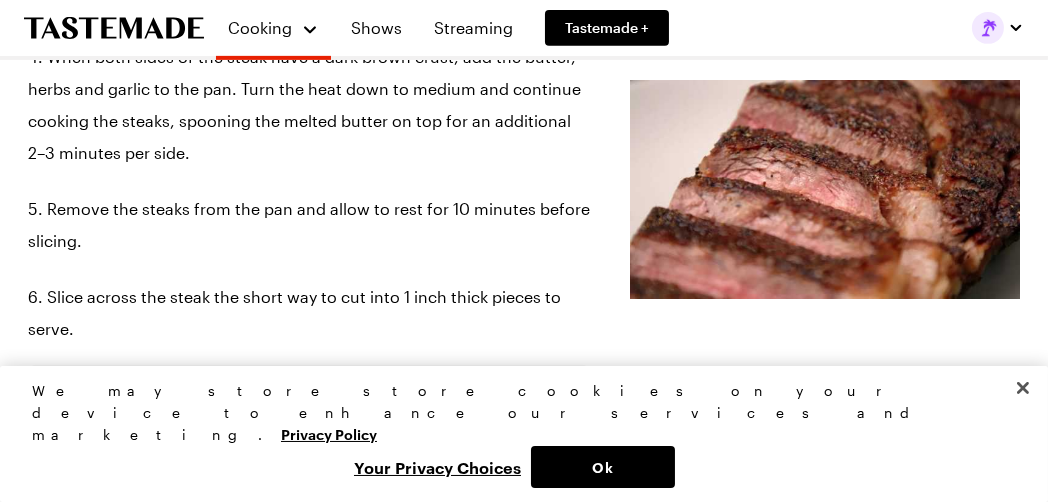 scroll, scrollTop: 1361, scrollLeft: 0, axis: vertical 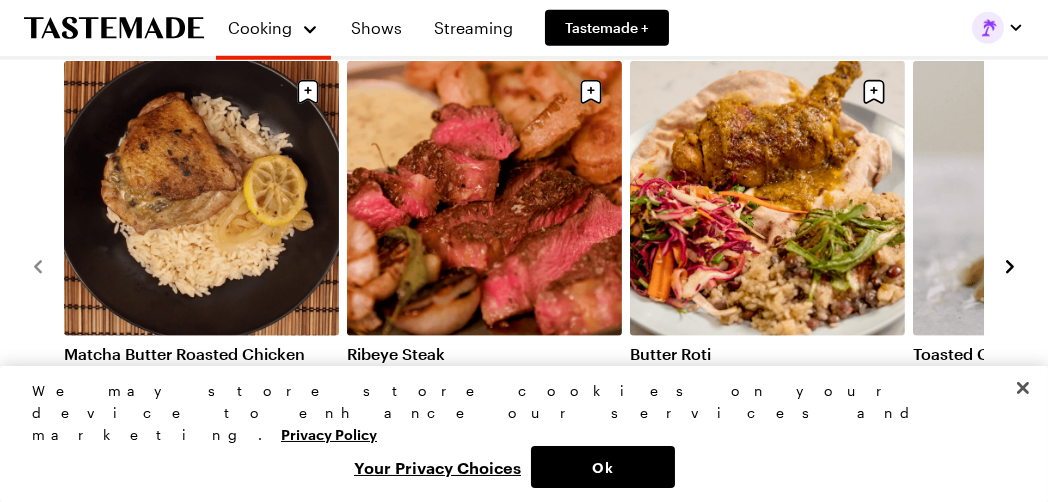 click on "Ribeye Steak" at bounding box center (484, 354) 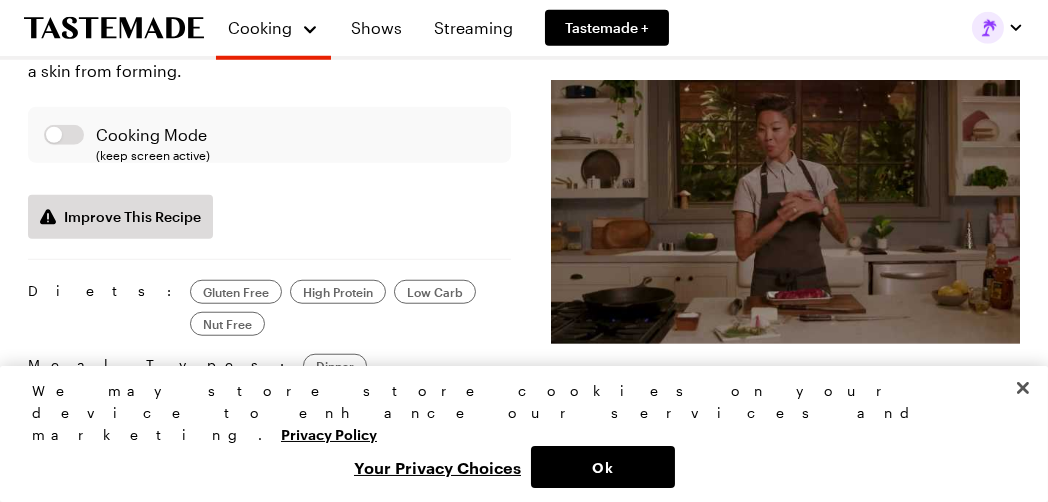 scroll, scrollTop: 0, scrollLeft: 0, axis: both 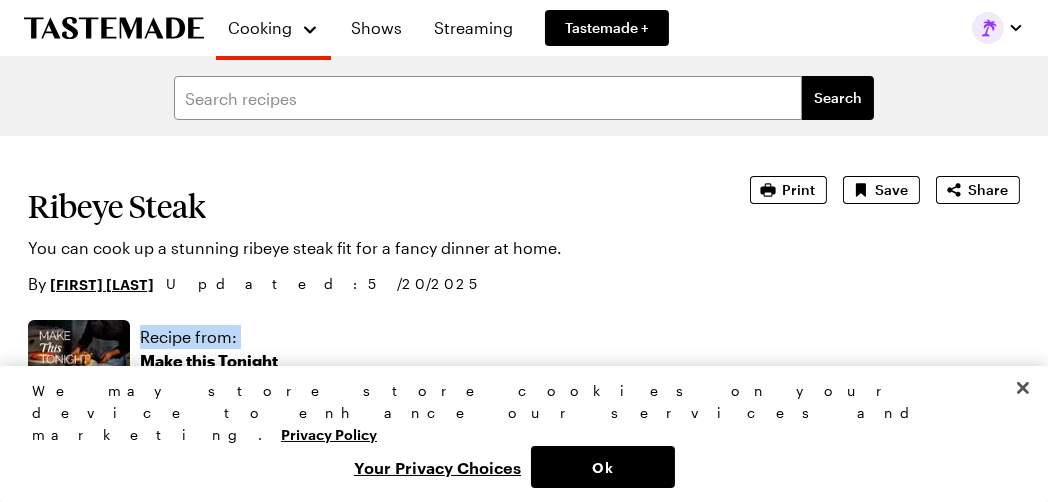 type on "x" 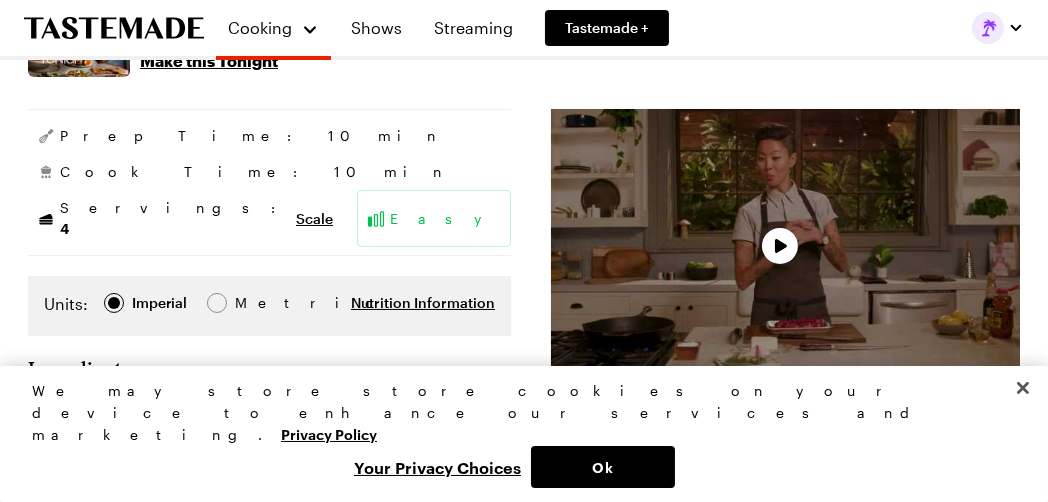scroll, scrollTop: 499, scrollLeft: 0, axis: vertical 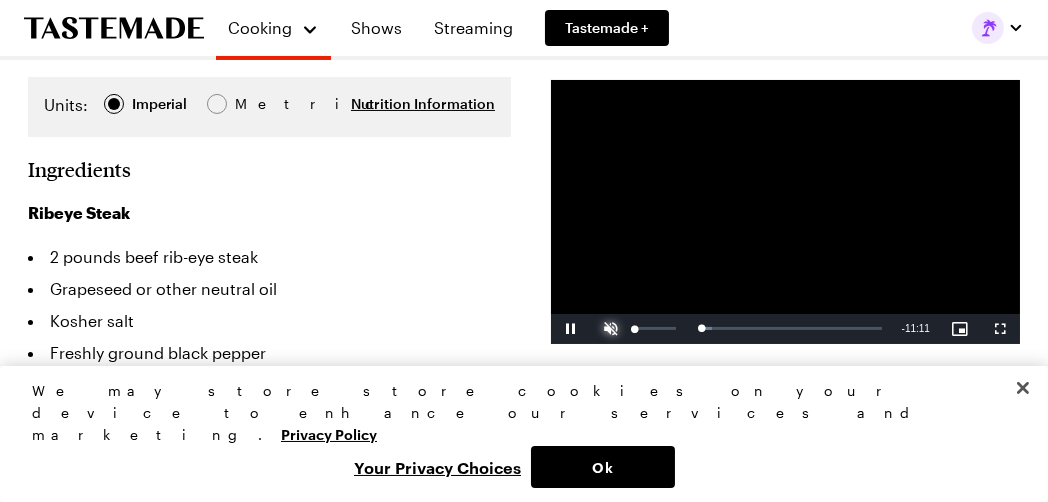click at bounding box center [611, 329] 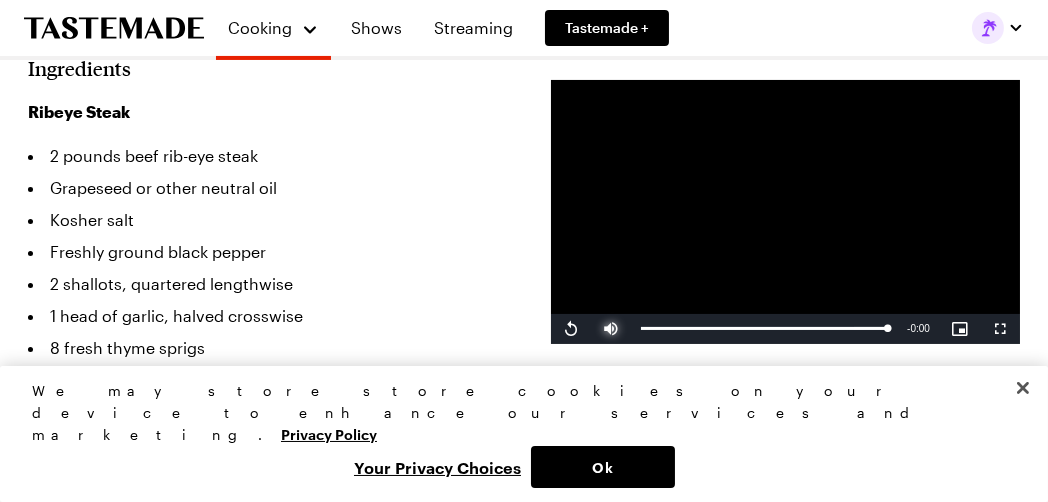 scroll, scrollTop: 899, scrollLeft: 0, axis: vertical 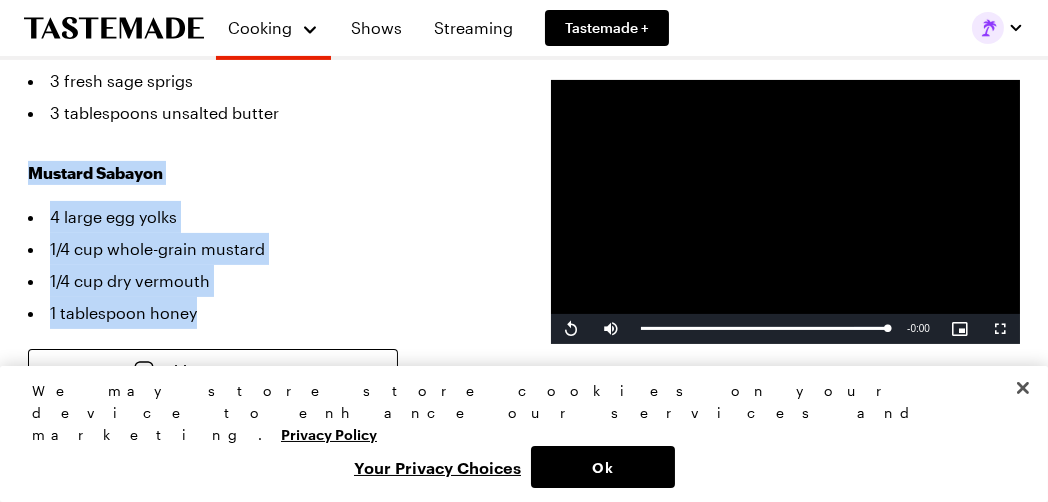 drag, startPoint x: 26, startPoint y: 146, endPoint x: 297, endPoint y: 288, distance: 305.94934 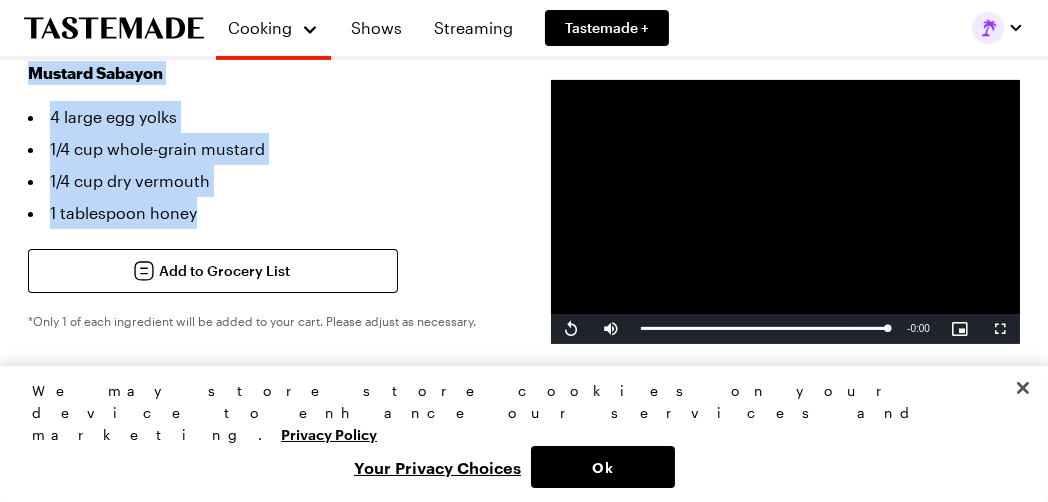 scroll, scrollTop: 899, scrollLeft: 0, axis: vertical 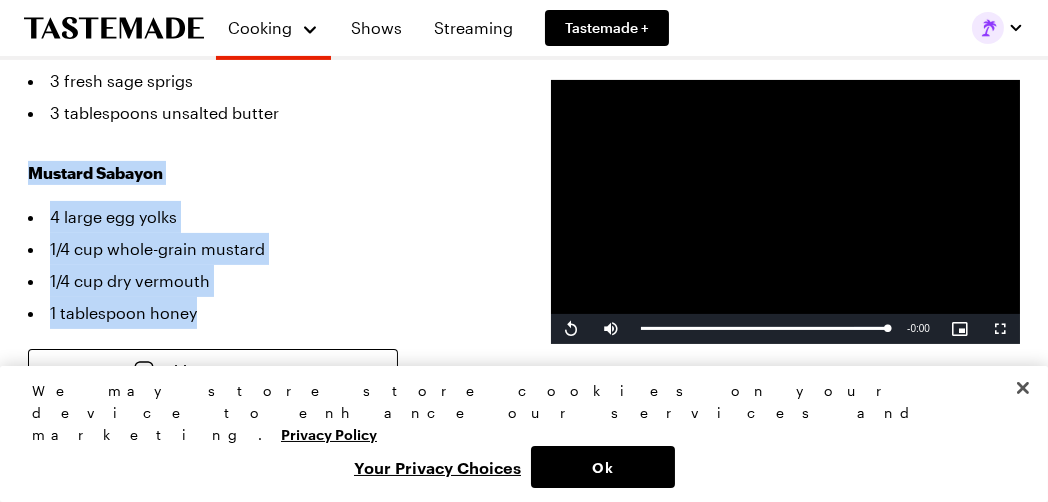 copy on "Mustard Sabayon 4 large egg yolks 1/4 cup whole-grain mustard 1/4 cup dry vermouth 1 tablespoon honey" 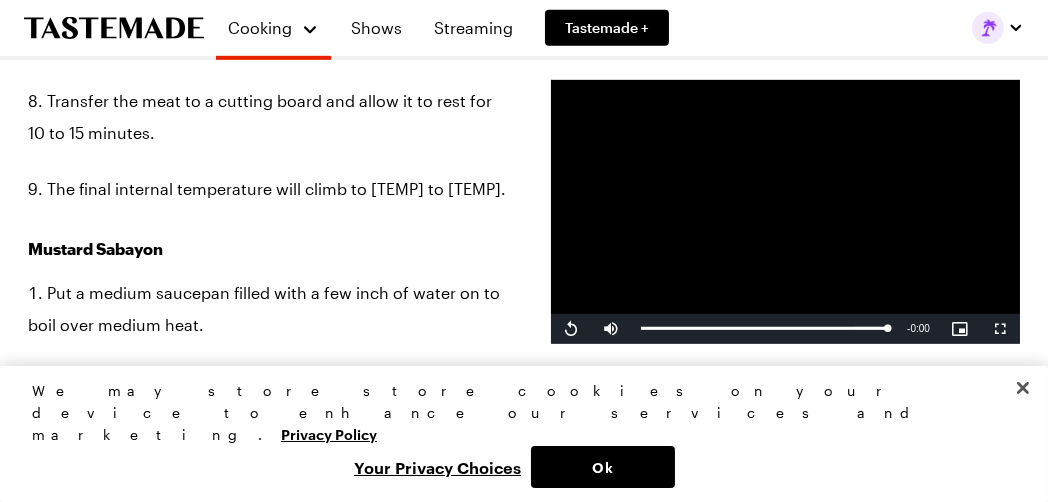 scroll, scrollTop: 2100, scrollLeft: 0, axis: vertical 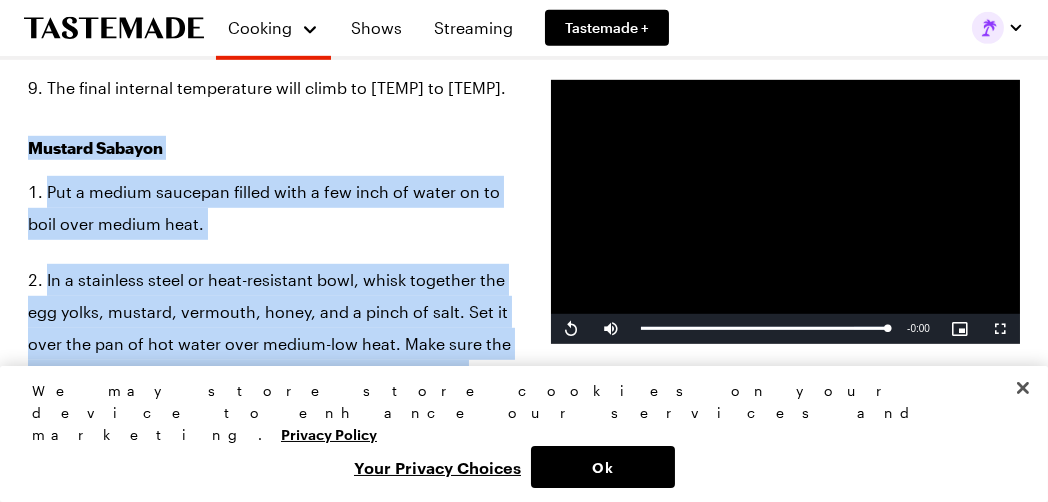 drag, startPoint x: 17, startPoint y: 93, endPoint x: 273, endPoint y: 387, distance: 389.83588 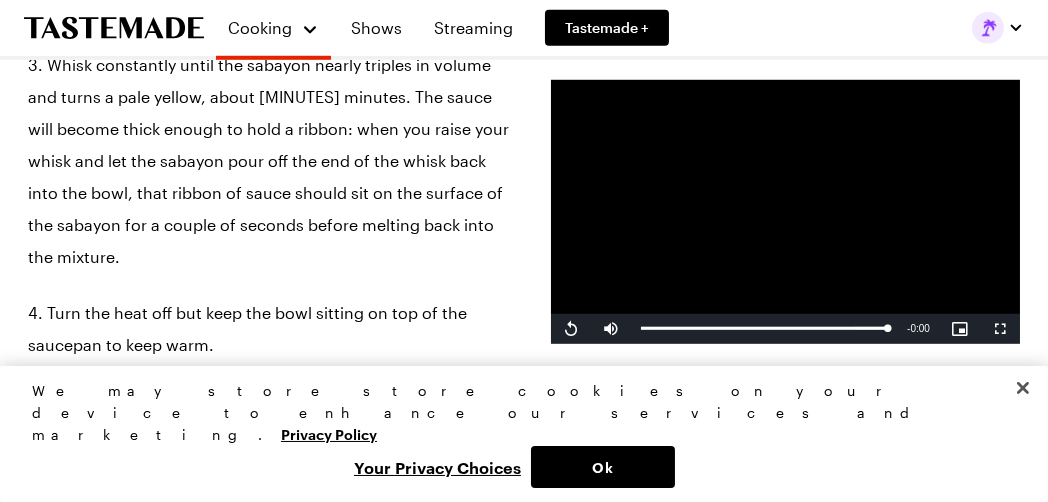 scroll, scrollTop: 2600, scrollLeft: 0, axis: vertical 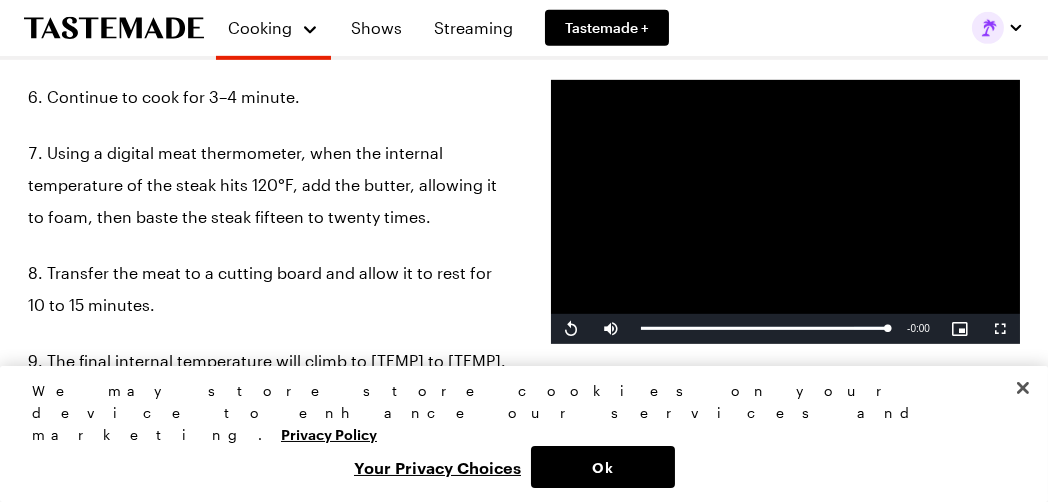drag, startPoint x: 263, startPoint y: 311, endPoint x: 34, endPoint y: 371, distance: 236.7298 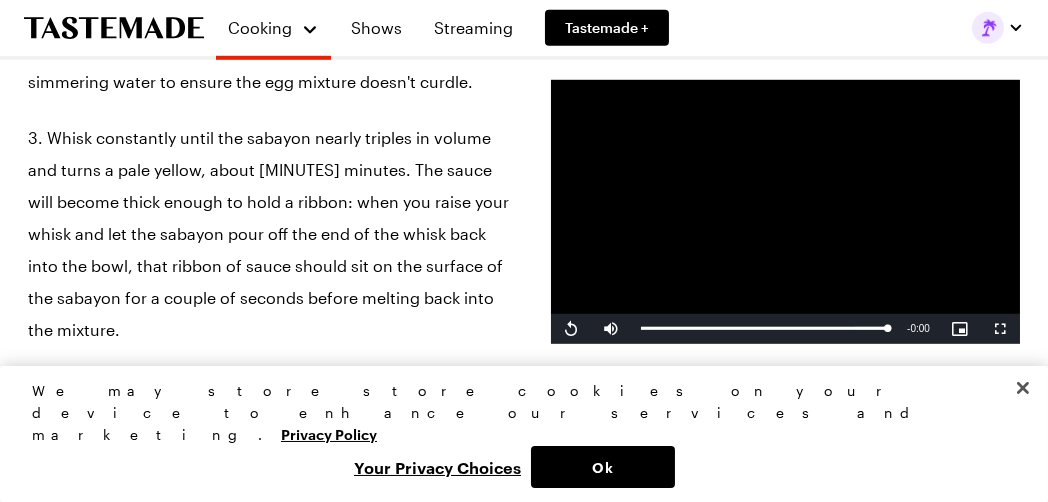 scroll, scrollTop: 2627, scrollLeft: 0, axis: vertical 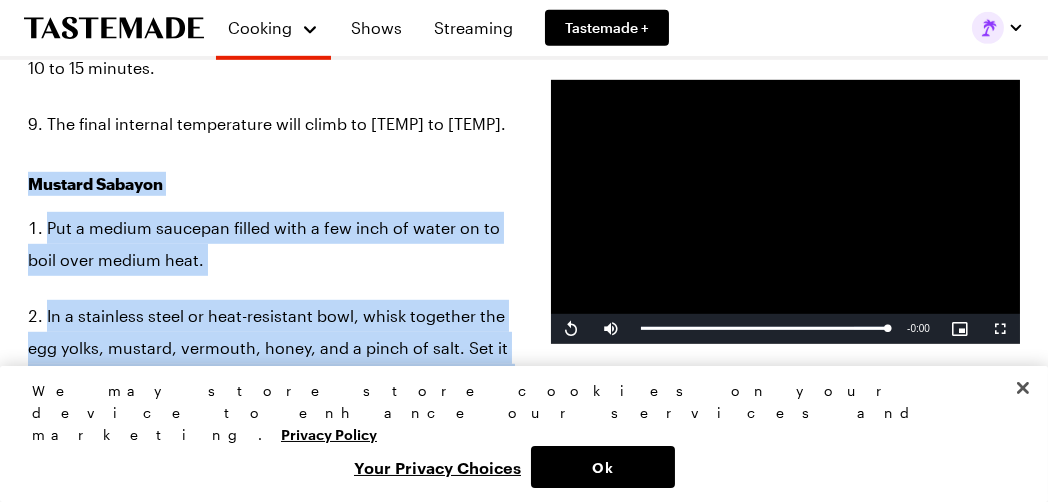 drag, startPoint x: 248, startPoint y: 277, endPoint x: 27, endPoint y: 113, distance: 275.20355 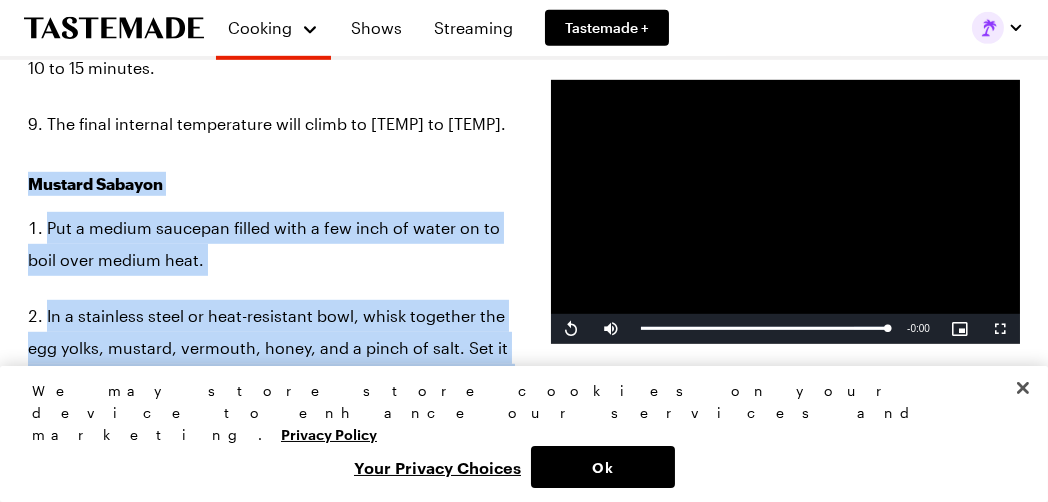 drag, startPoint x: 27, startPoint y: 113, endPoint x: 268, endPoint y: 267, distance: 286.00174 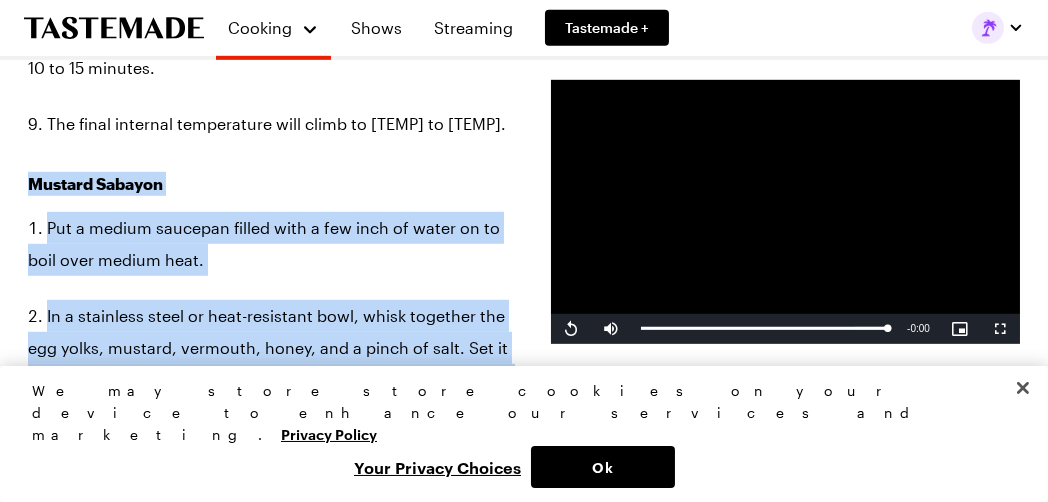 copy on "Mustard Sabayon Put a medium saucepan filled with a few inch of water on to boil over medium heat. In a stainless steel or heat-resistant bowl, whisk together the egg yolks, mustard, vermouth, honey, and a pinch of salt. Set it over the pan of hot water over medium-low heat. Make sure the bottom of your bowl does not come into contact with the simmering water to ensure the egg mixture doesn't curdle. Whisk constantly until the sabayon nearly triples in volume and turns a pale yellow, about [MINUTES] minutes. The sauce will become thick enough to hold a ribbon: when you raise your whisk and let the sabayon pour off the end of the whisk back into the bowl, that ribbon of sauce should sit on the surface of the sabayon for a couple of seconds before melting back into the mixture. Turn the heat off but keep the bowl sitting on top of the saucepan to keep warm. Press a piece of plastic wrap against the sabayon to prevent a skin from forming." 